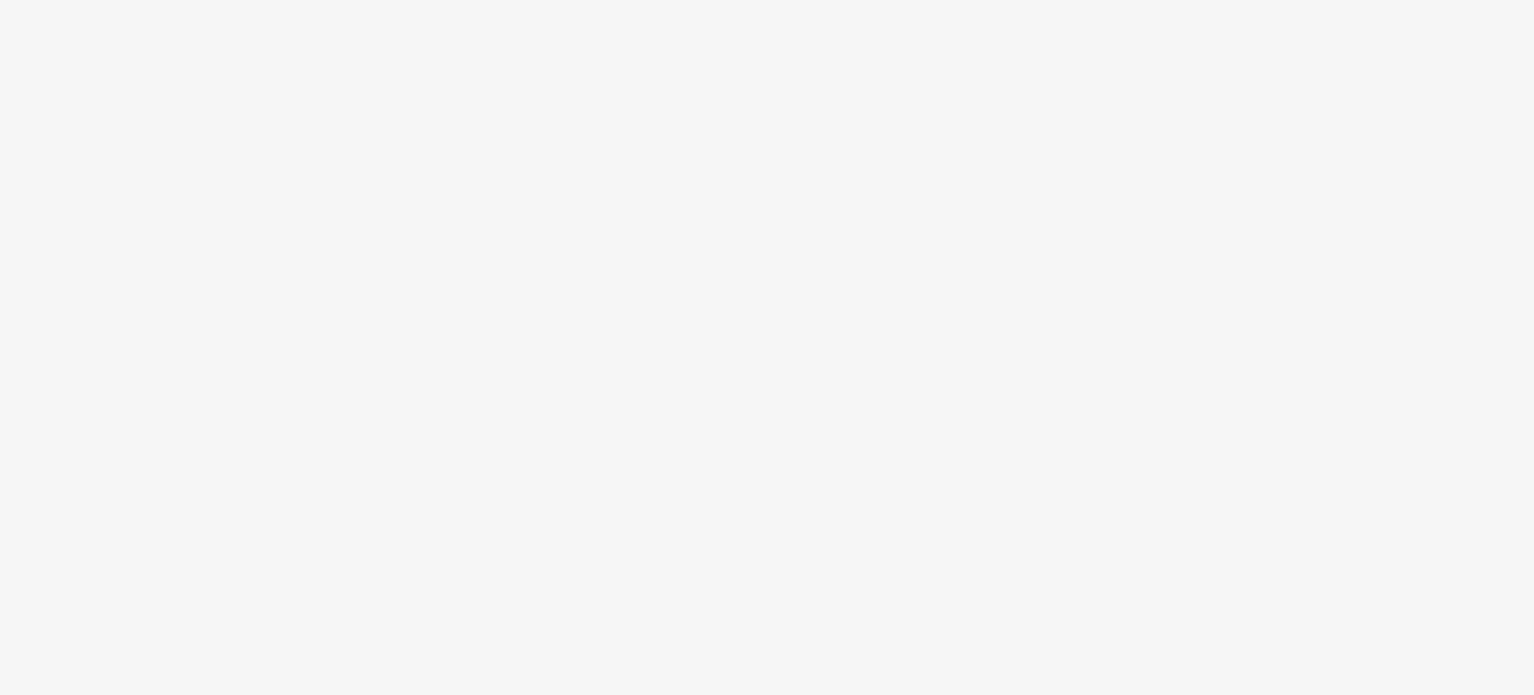 scroll, scrollTop: 0, scrollLeft: 0, axis: both 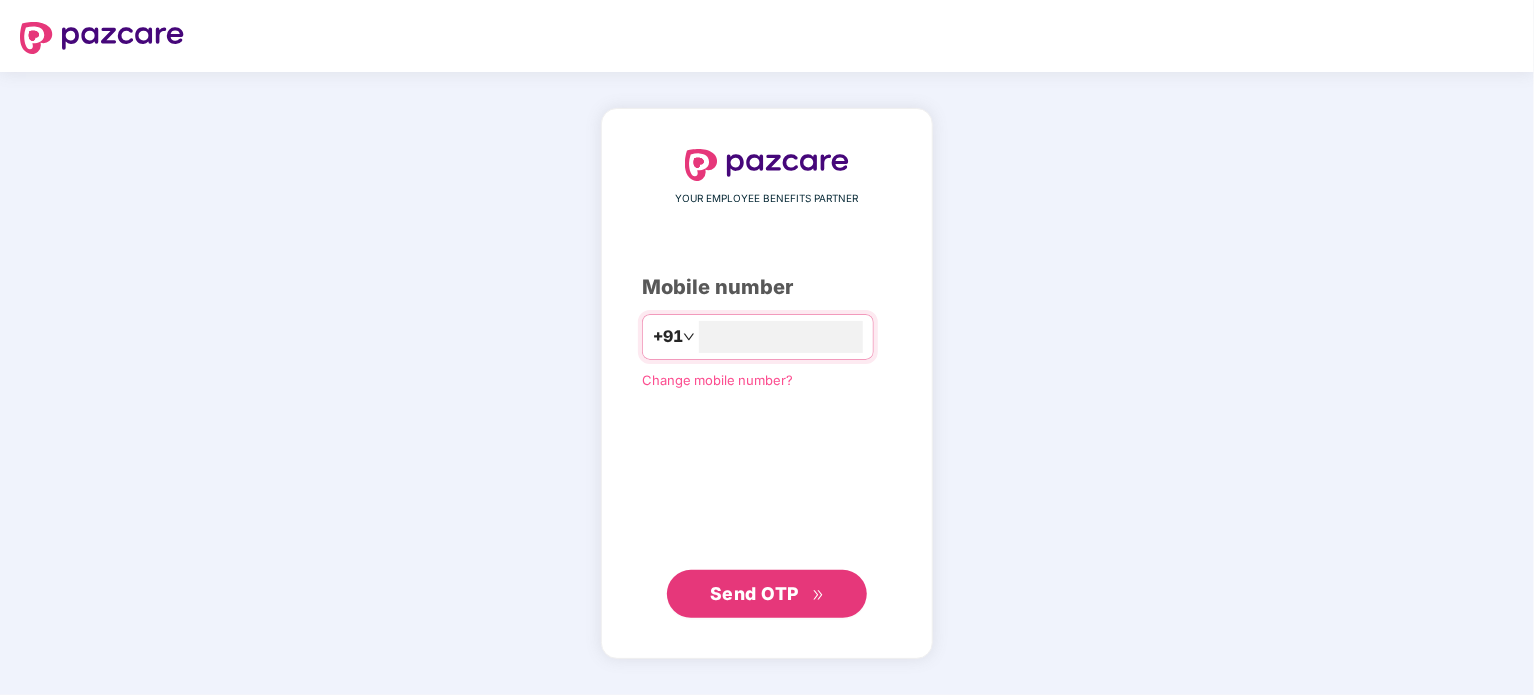 type on "**********" 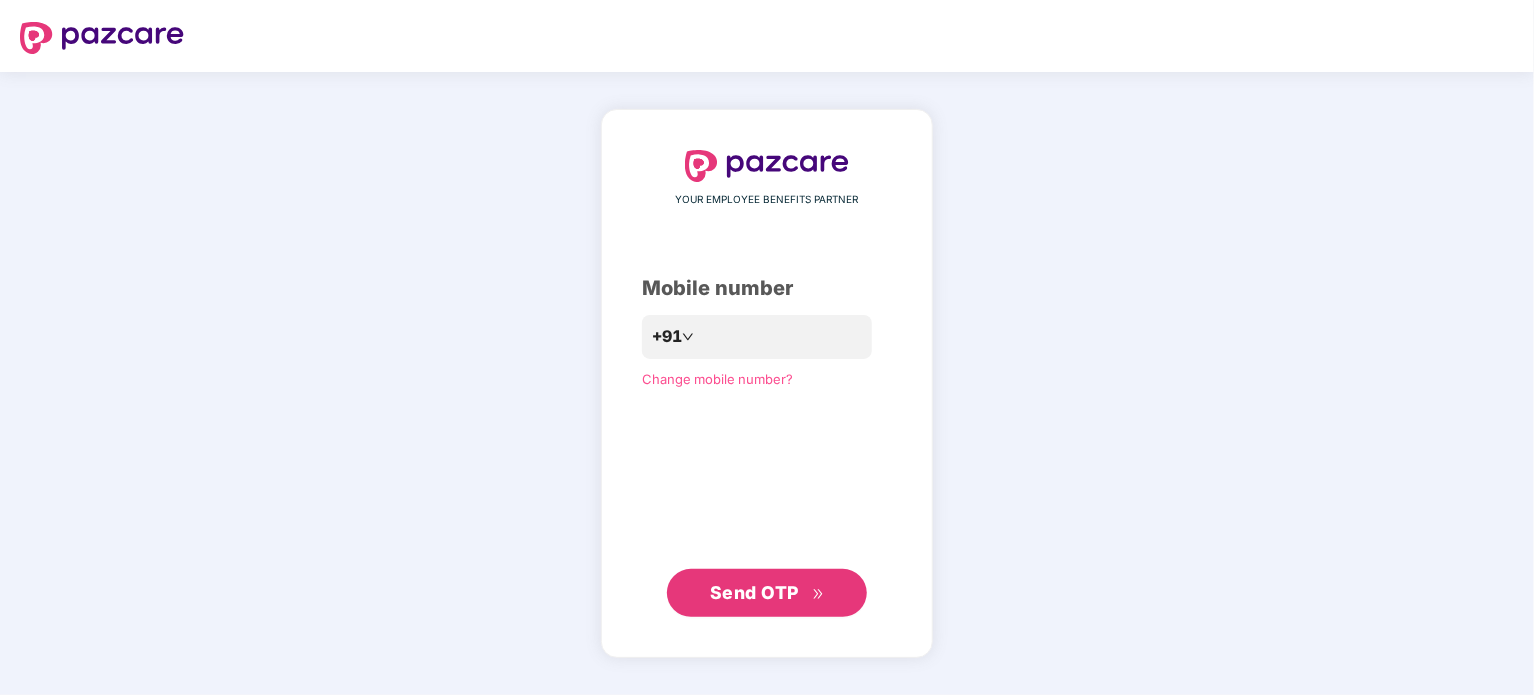 click on "Send OTP" at bounding box center (767, 593) 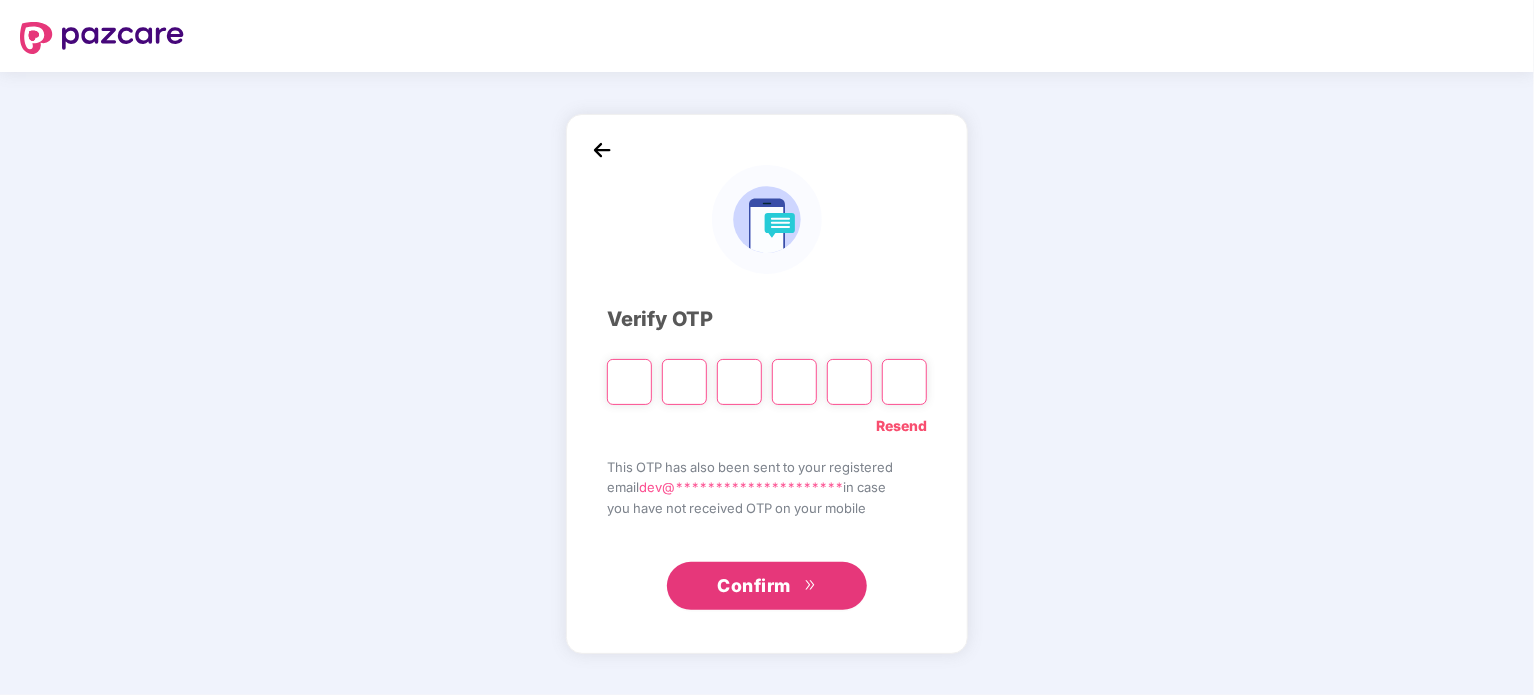 type on "*" 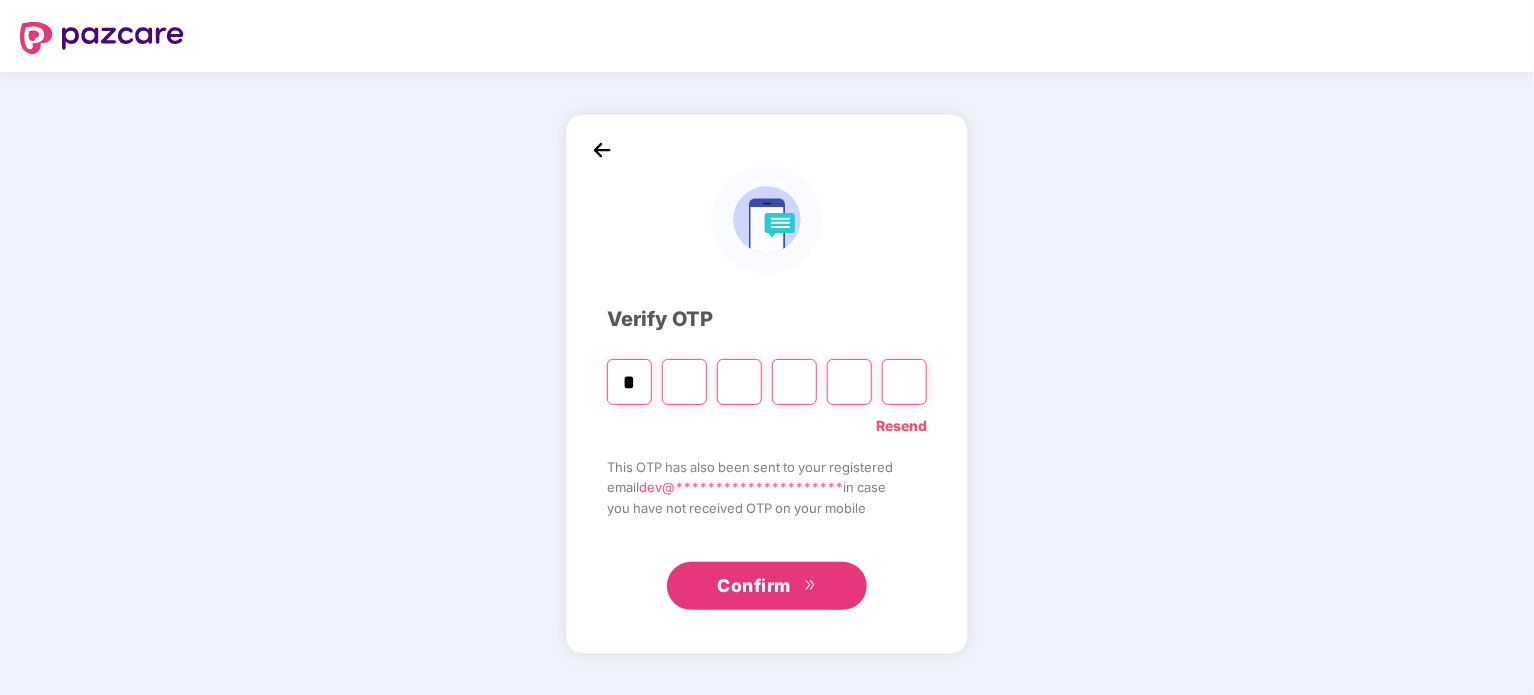 type on "*" 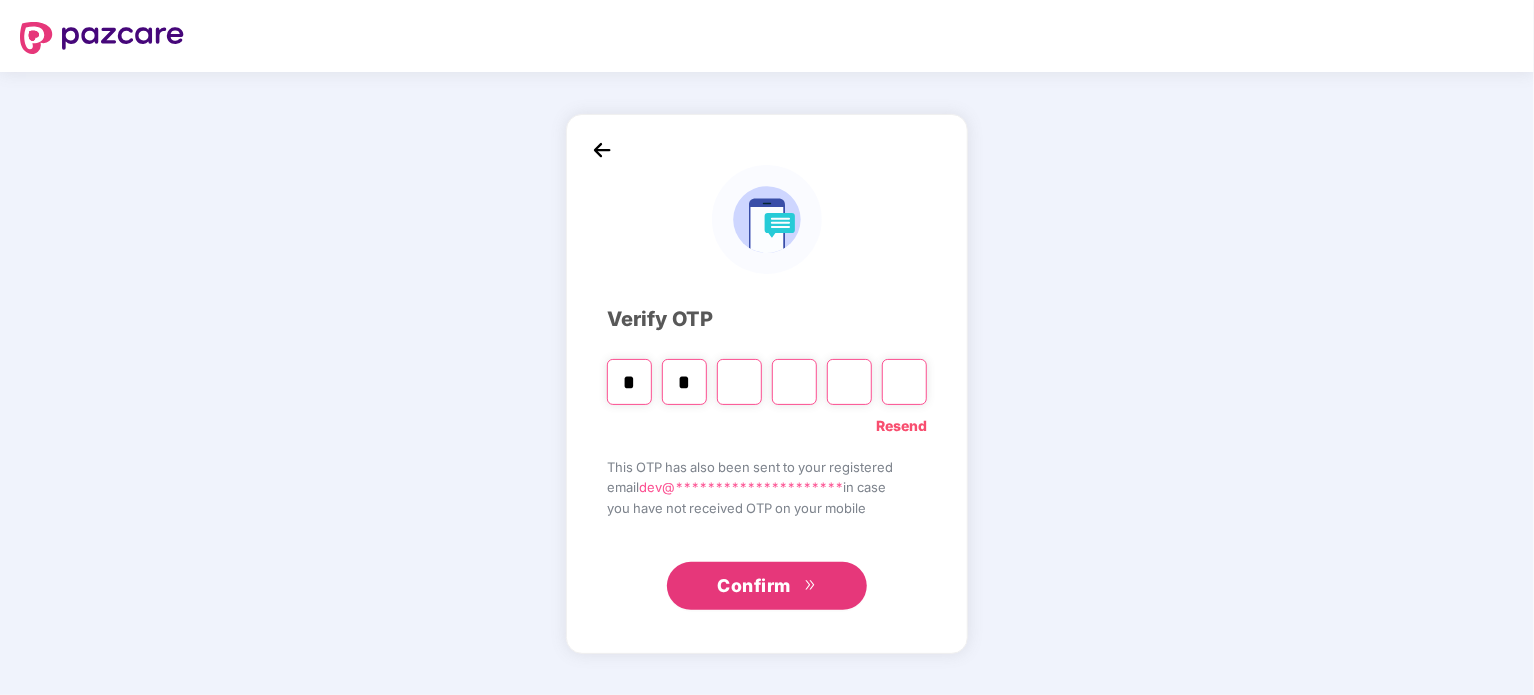 type on "*" 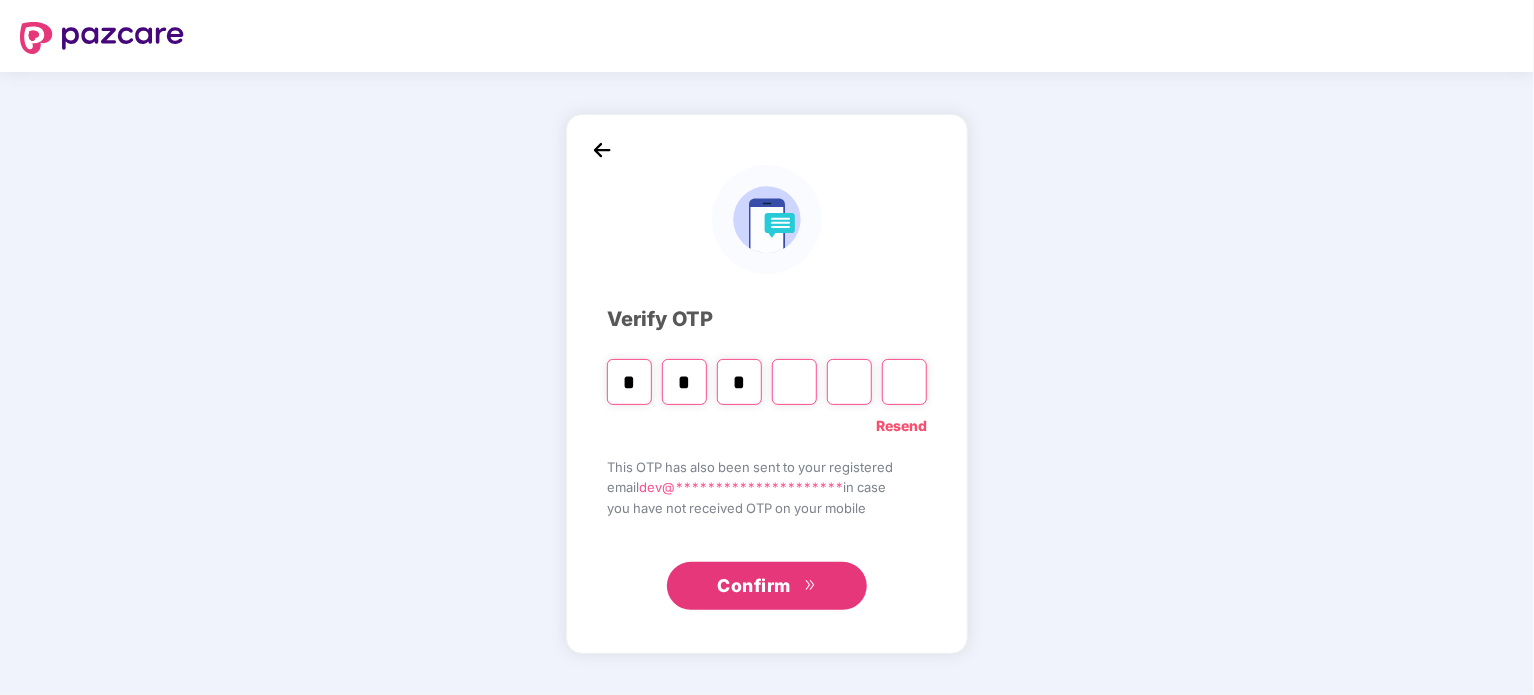 type on "*" 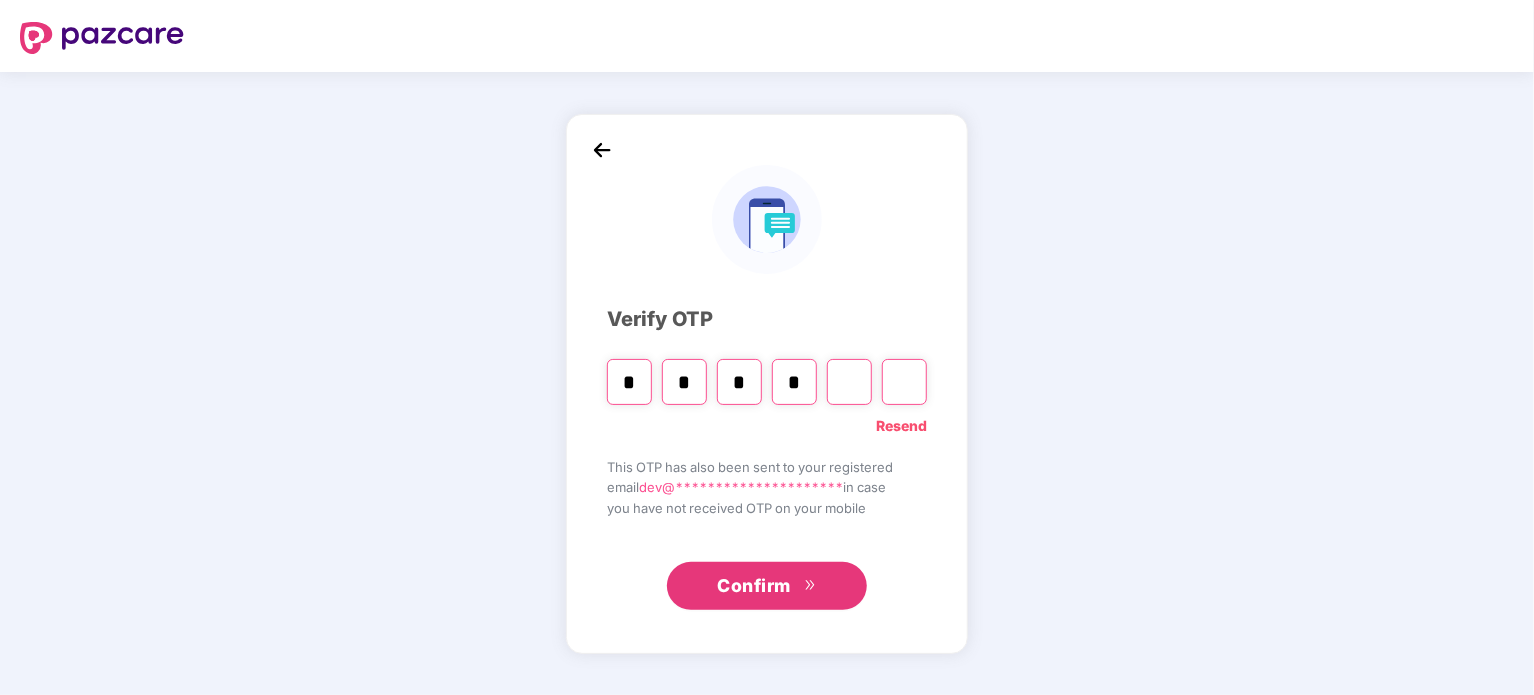 type on "*" 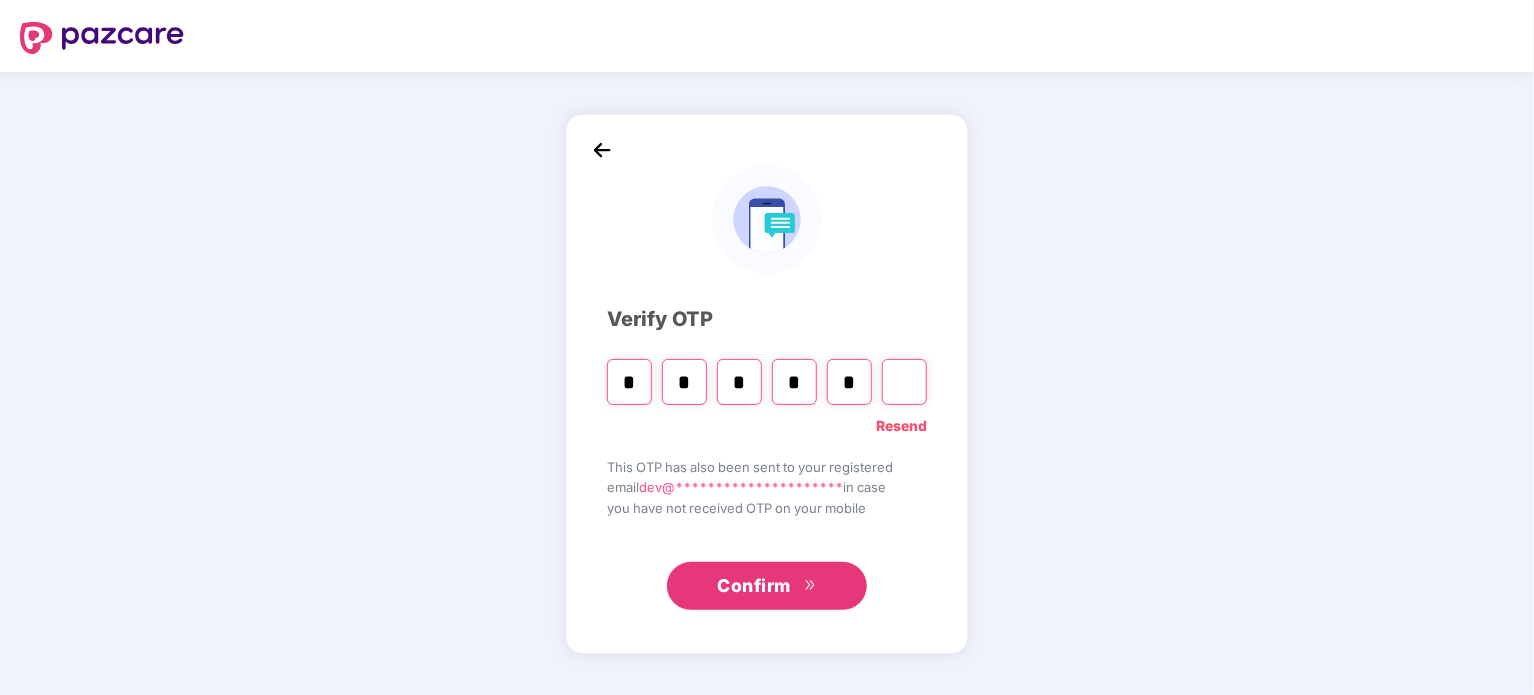 type on "*" 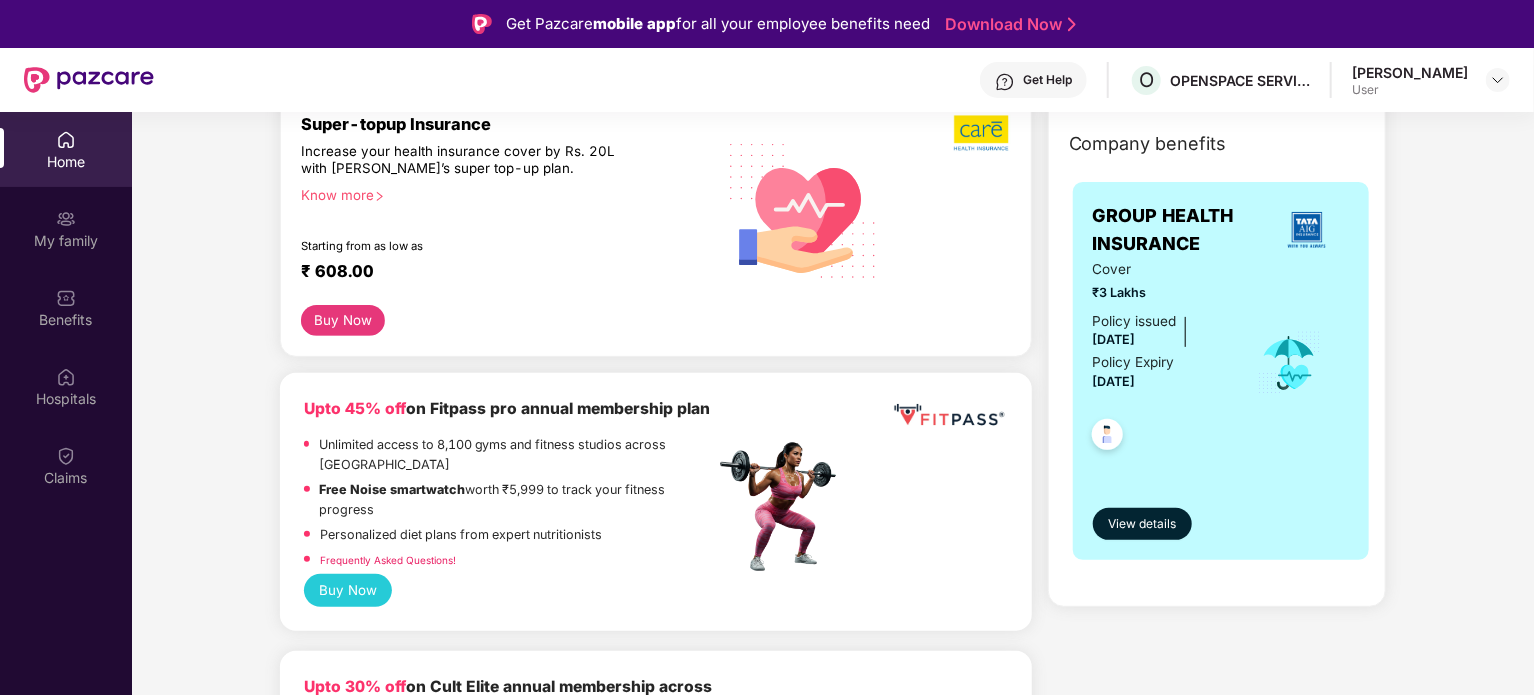 drag, startPoint x: 1169, startPoint y: 379, endPoint x: 1080, endPoint y: 384, distance: 89.140335 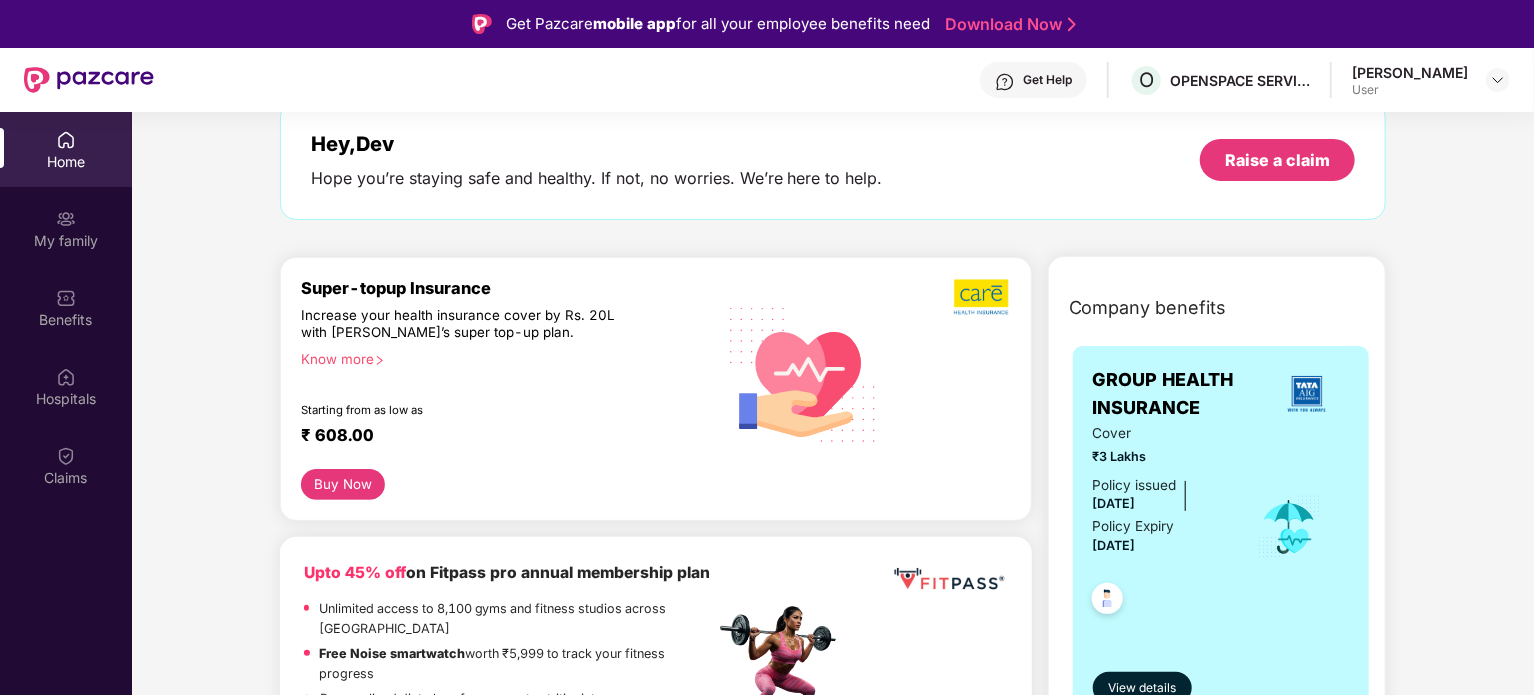scroll, scrollTop: 0, scrollLeft: 0, axis: both 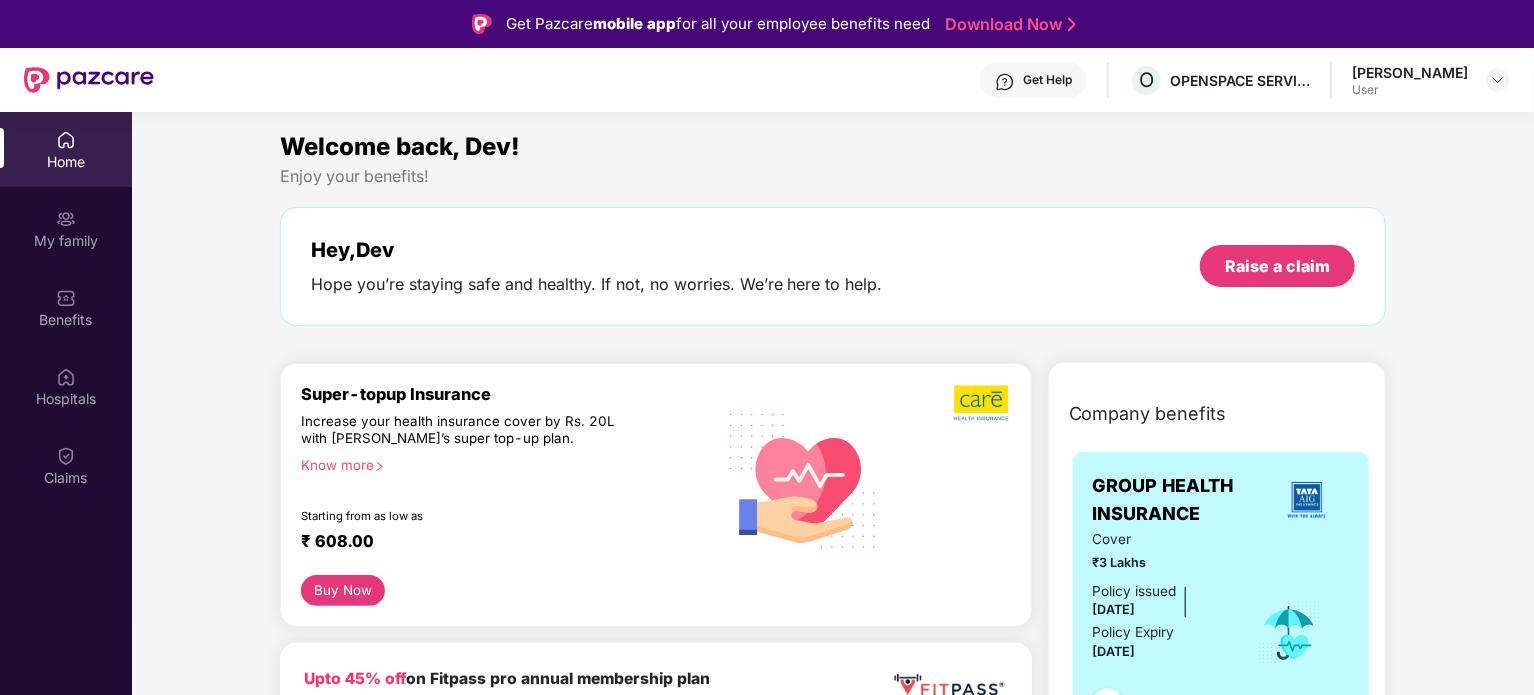 click on "User" at bounding box center (1410, 90) 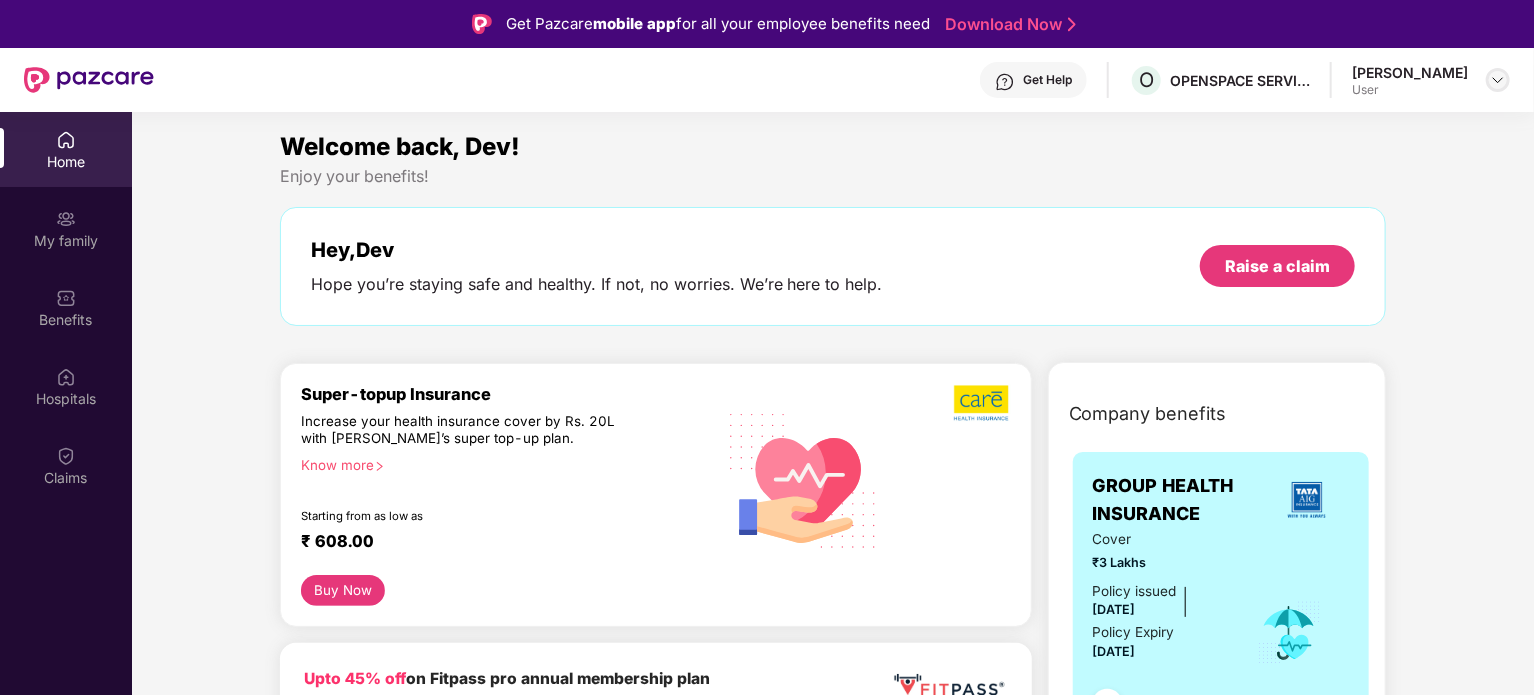 click at bounding box center [1498, 80] 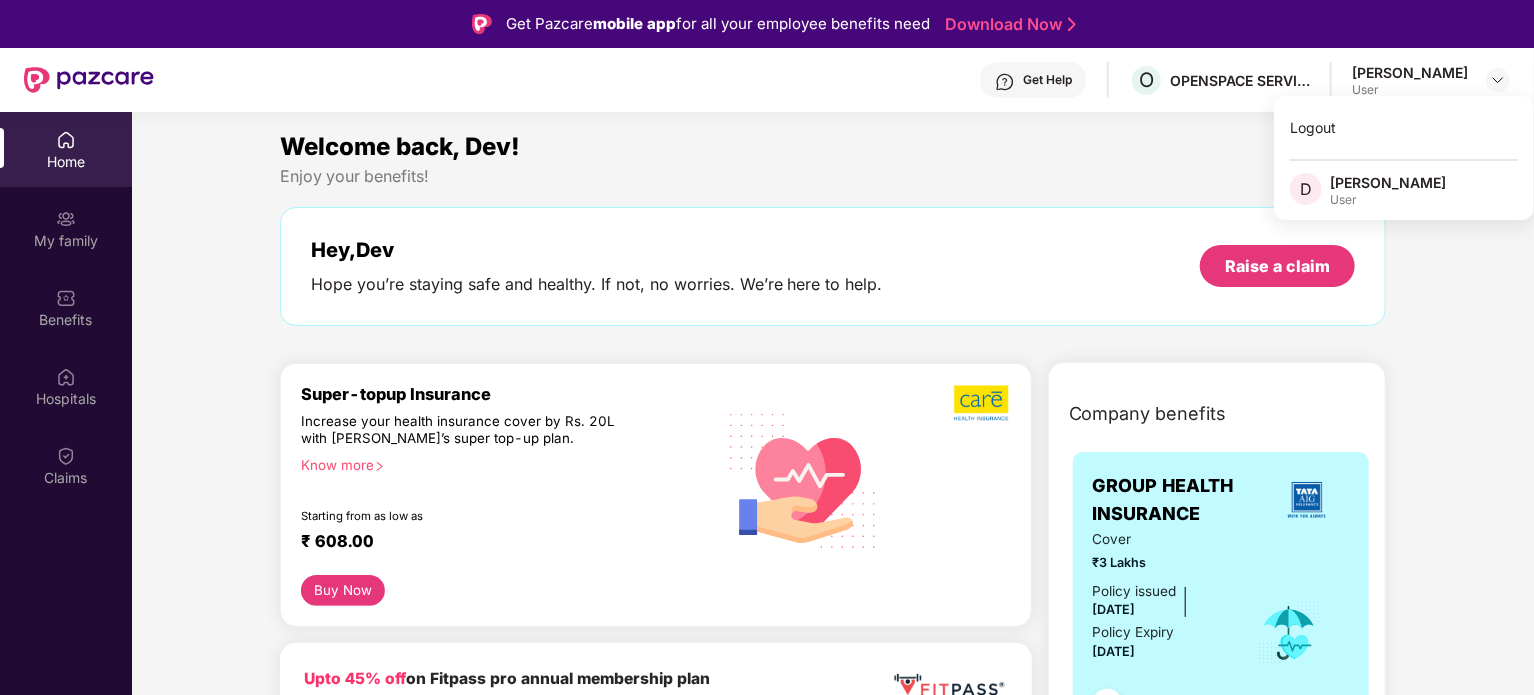 click on "[PERSON_NAME]" at bounding box center (1388, 182) 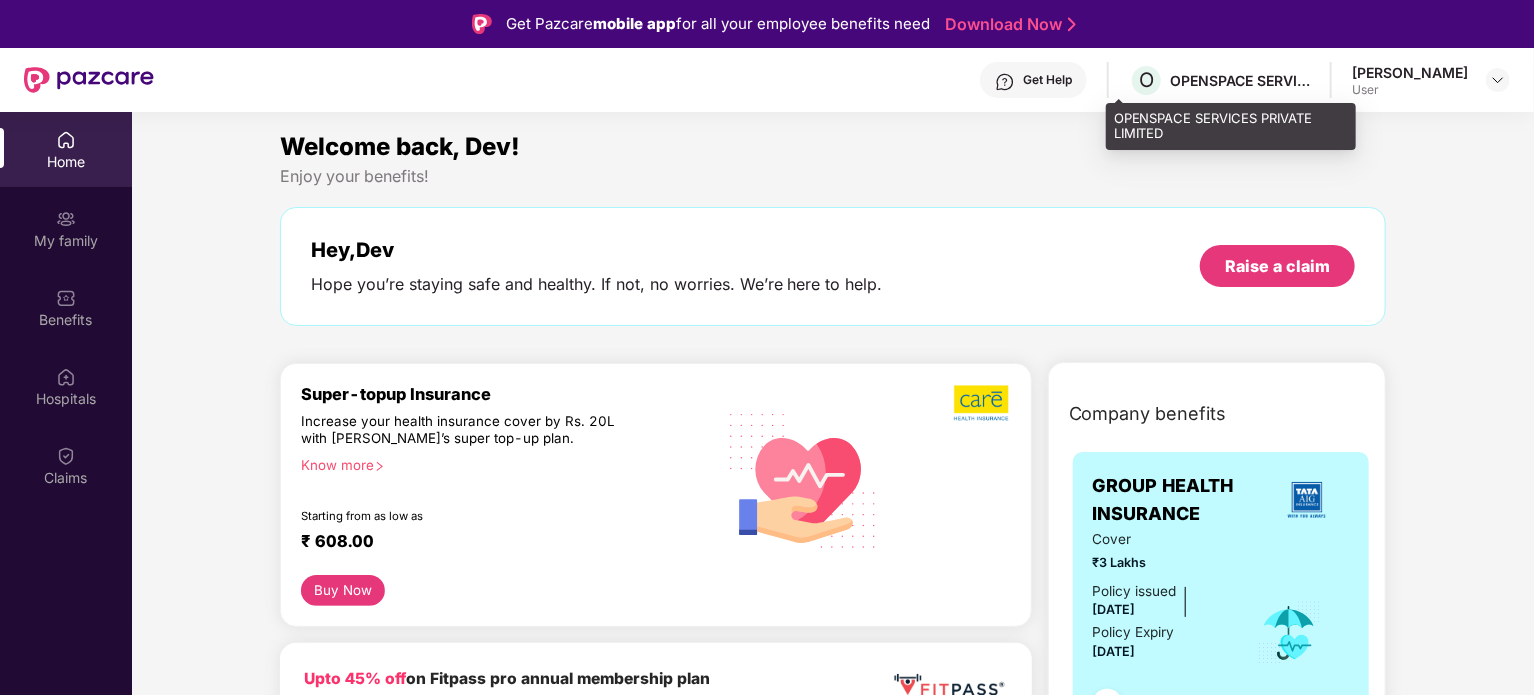 click on "OPENSPACE SERVICES PRIVATE LIMITED" at bounding box center [1240, 80] 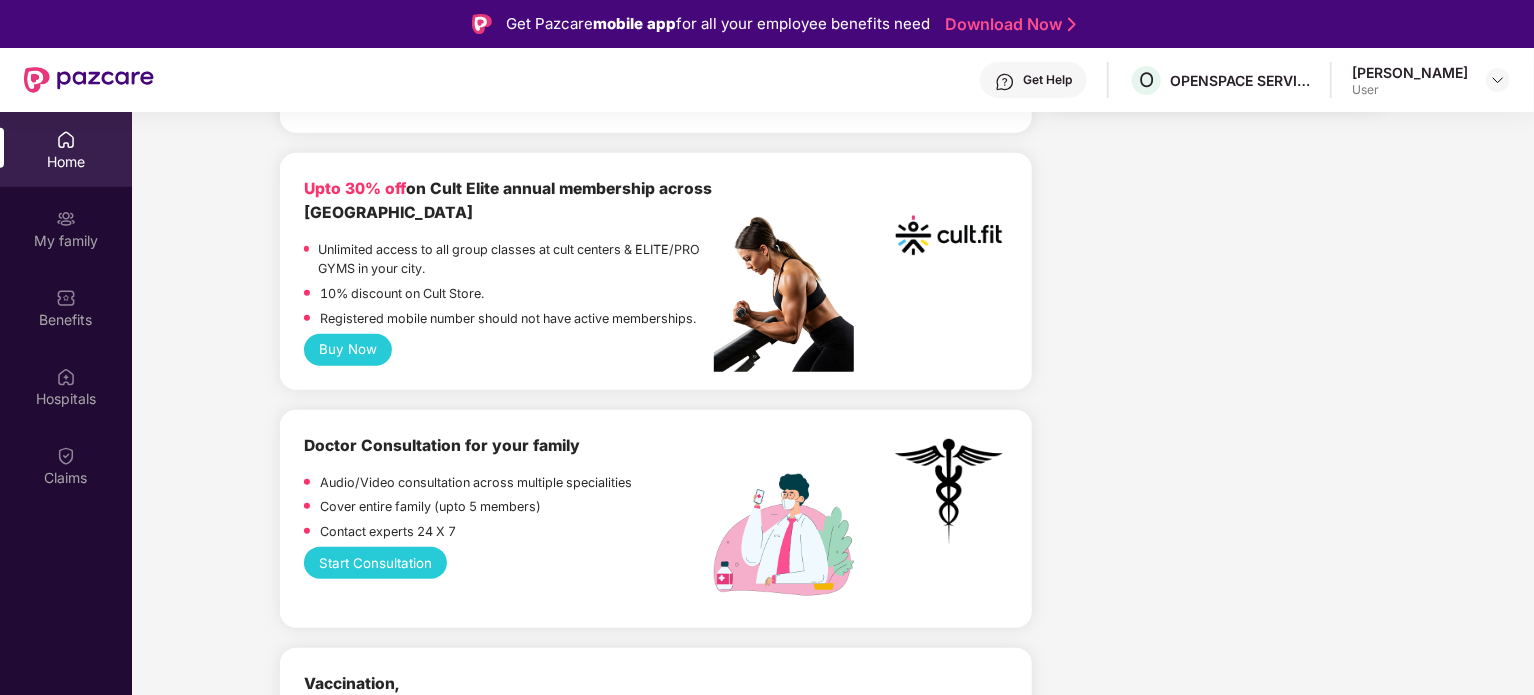 scroll, scrollTop: 0, scrollLeft: 0, axis: both 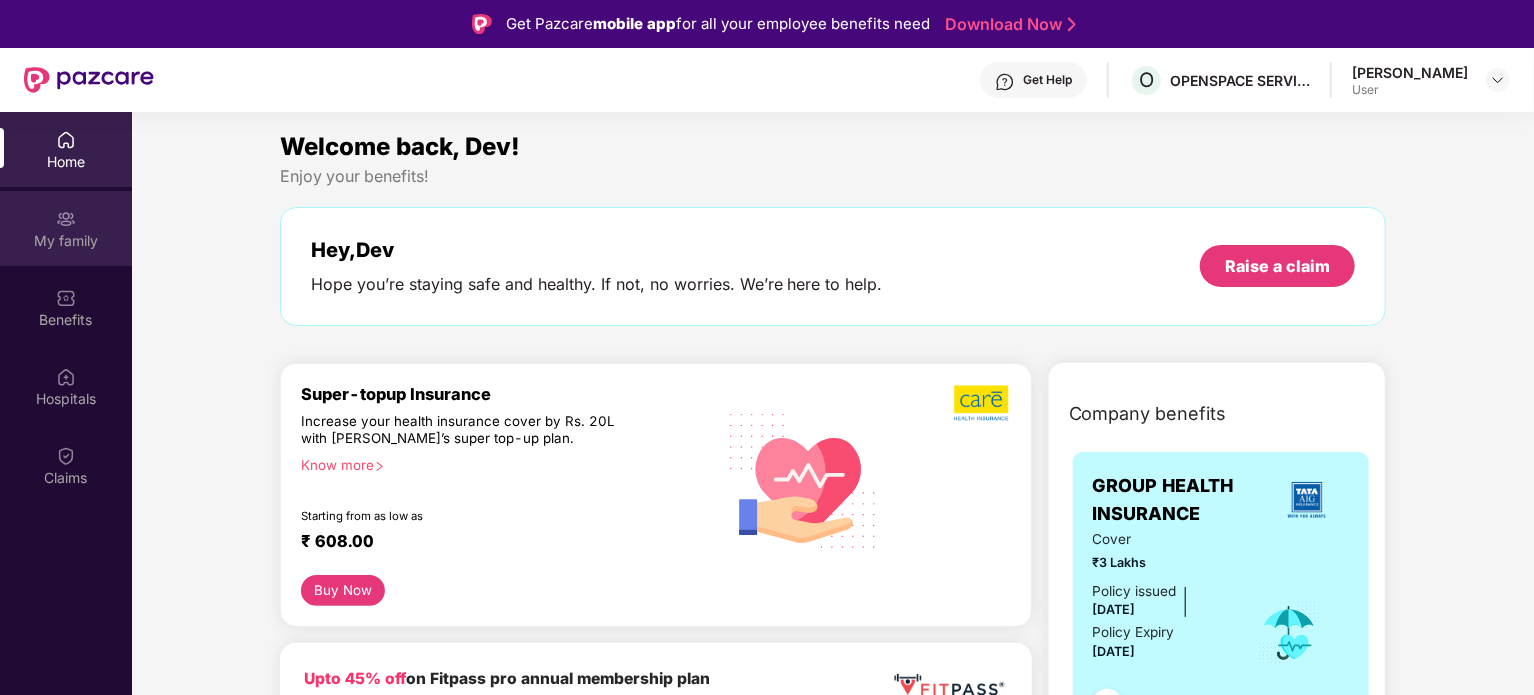 click on "My family" at bounding box center [66, 241] 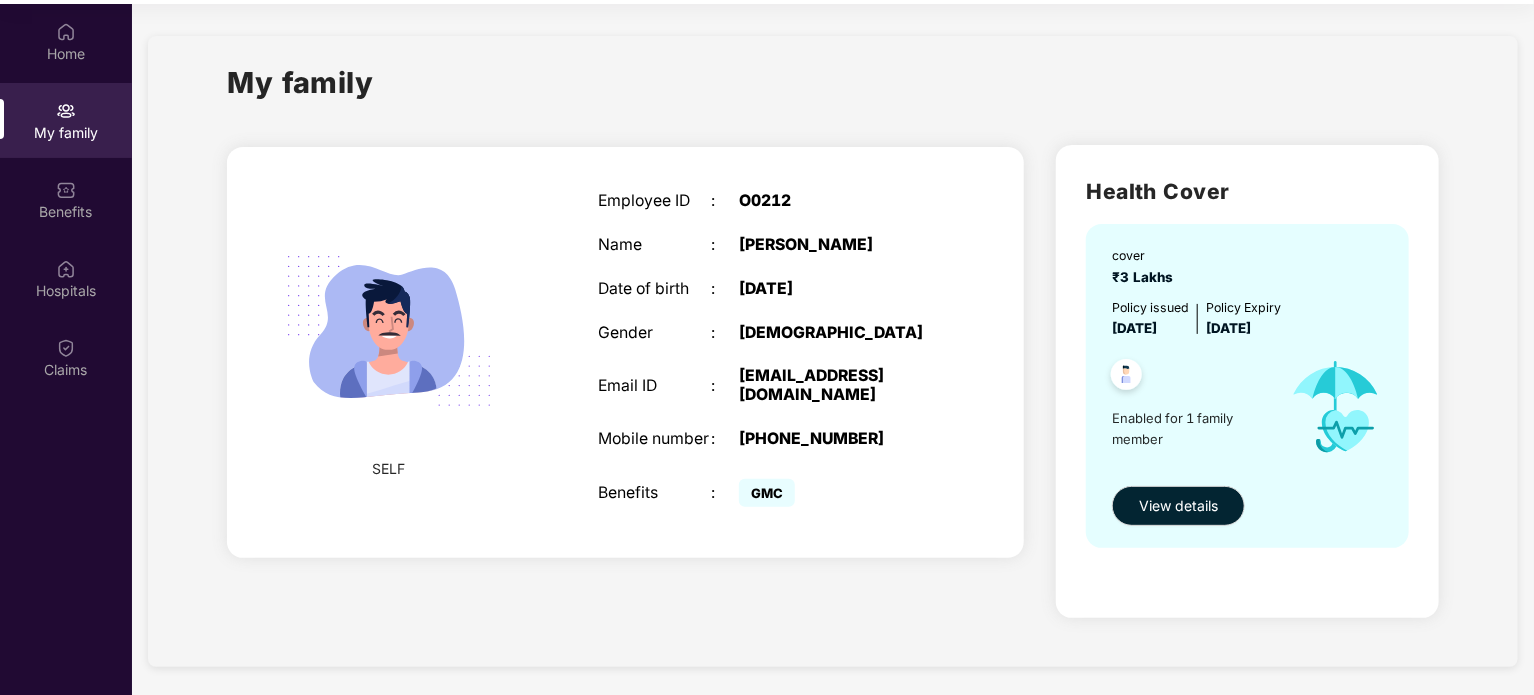 scroll, scrollTop: 112, scrollLeft: 0, axis: vertical 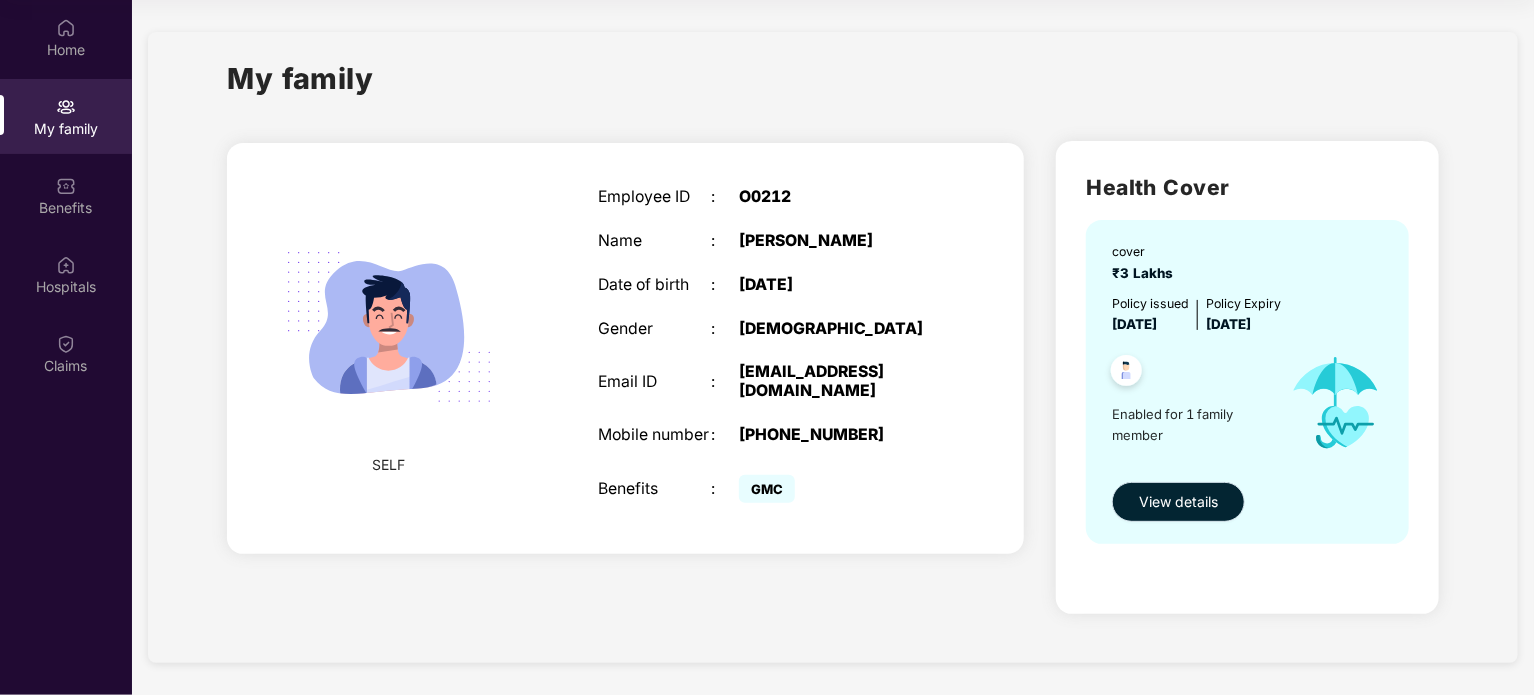 click on "View details" at bounding box center [1178, 502] 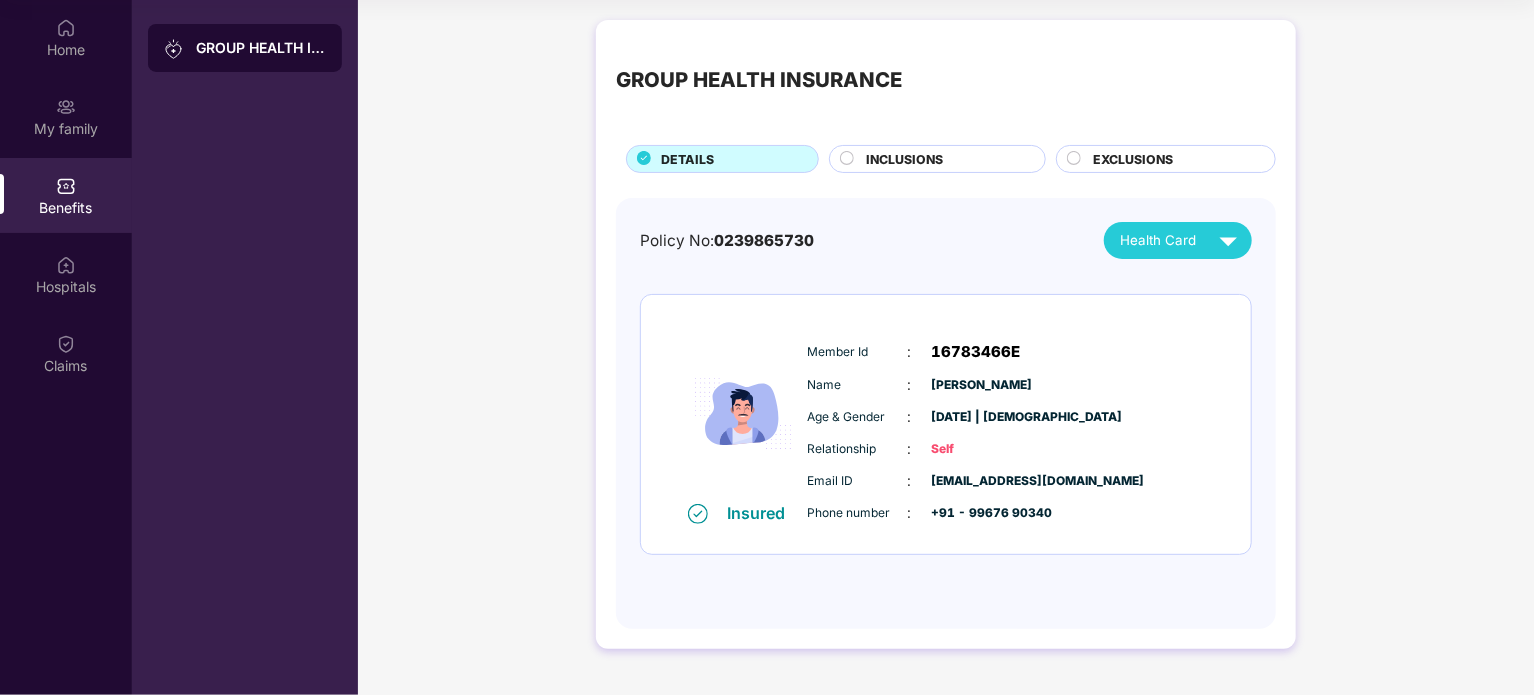 click on "INCLUSIONS" at bounding box center (945, 161) 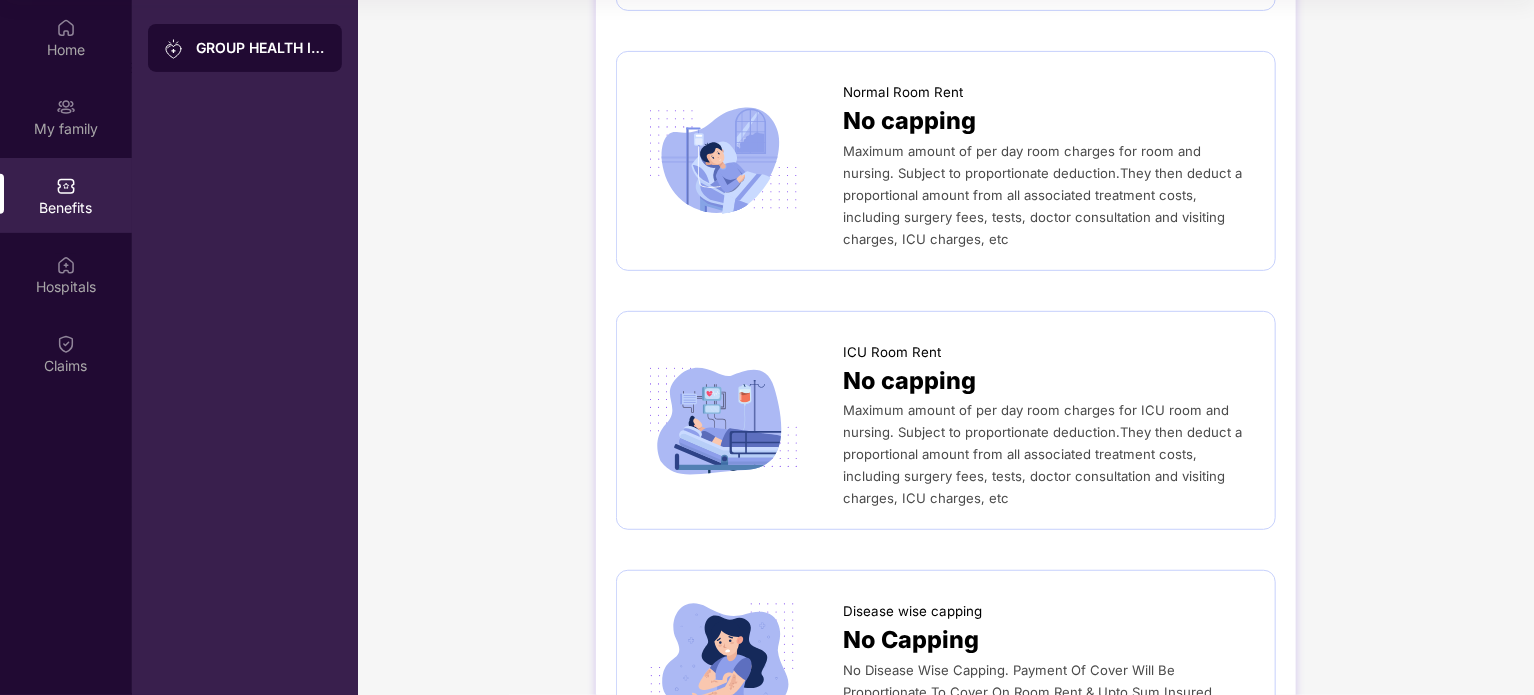 scroll, scrollTop: 0, scrollLeft: 0, axis: both 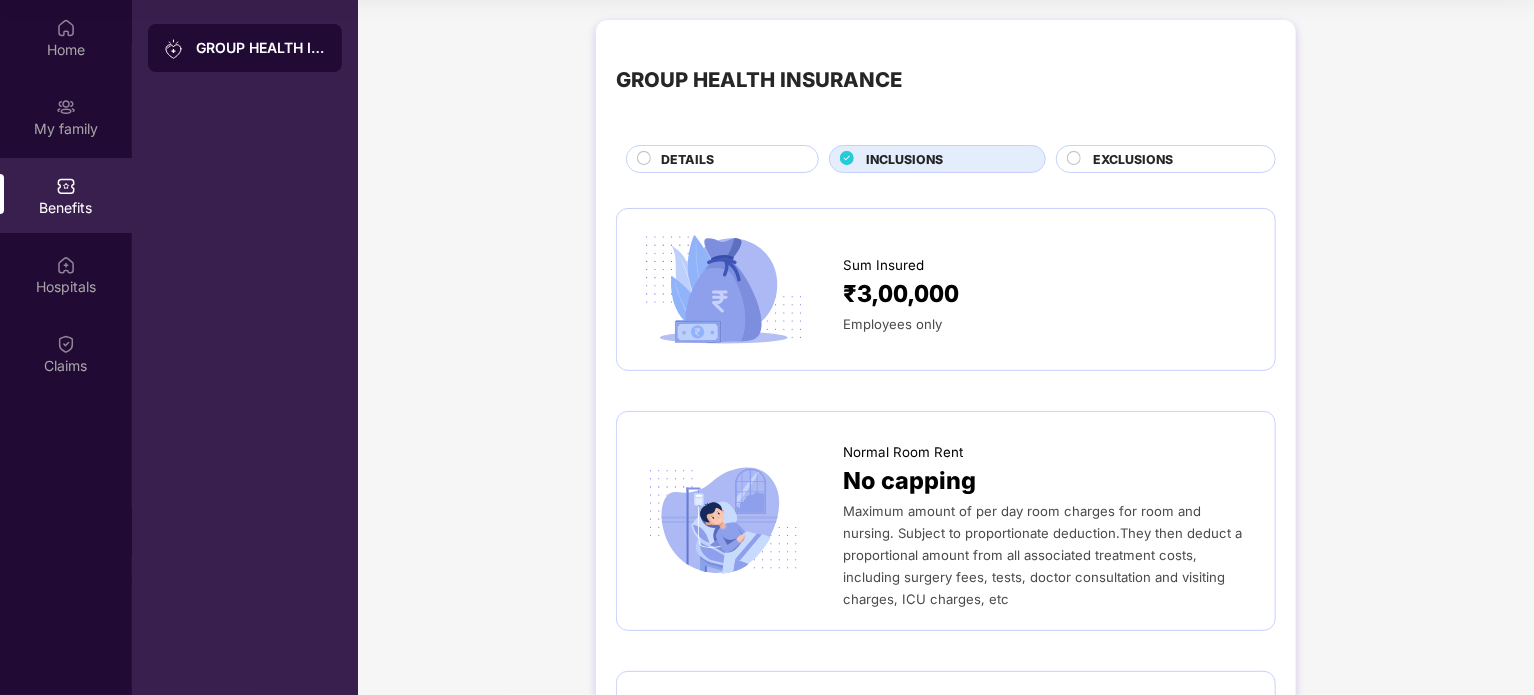 click on "EXCLUSIONS" at bounding box center (1133, 159) 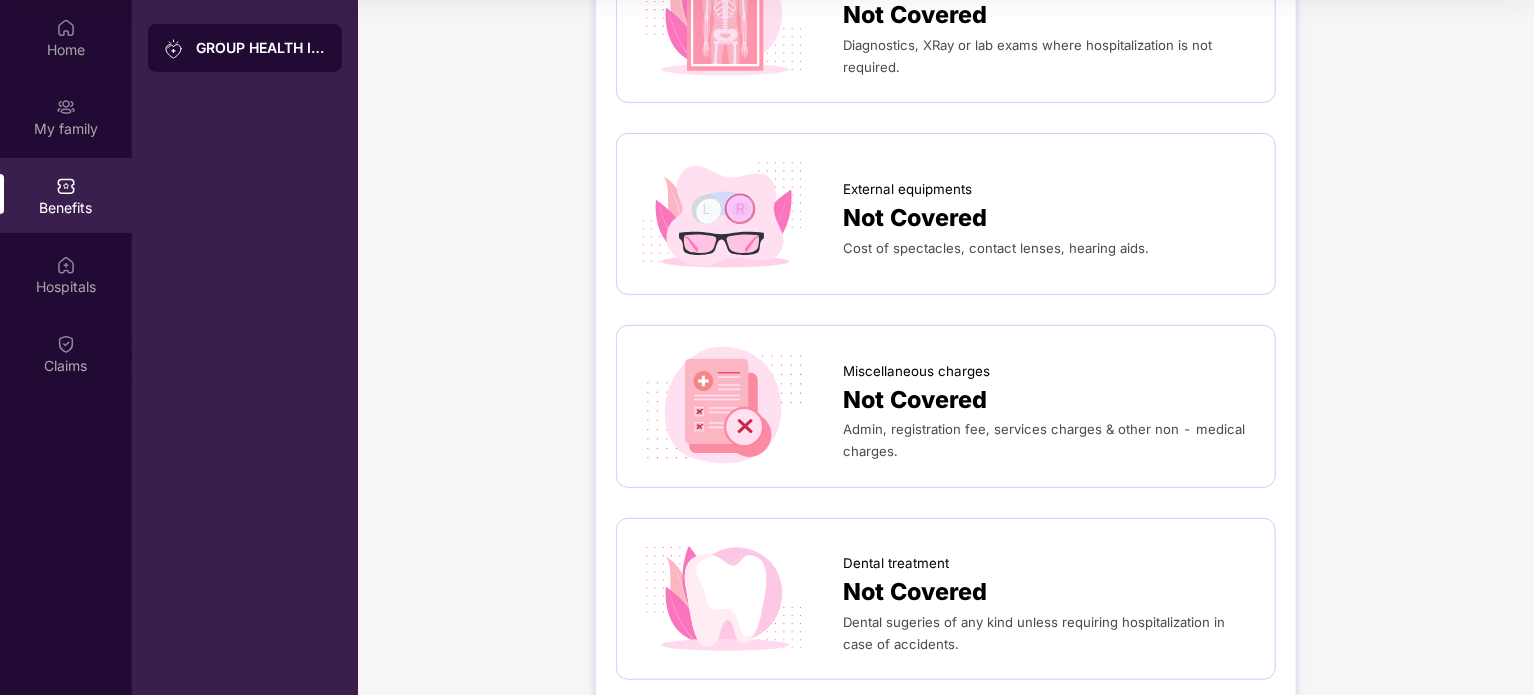 scroll, scrollTop: 0, scrollLeft: 0, axis: both 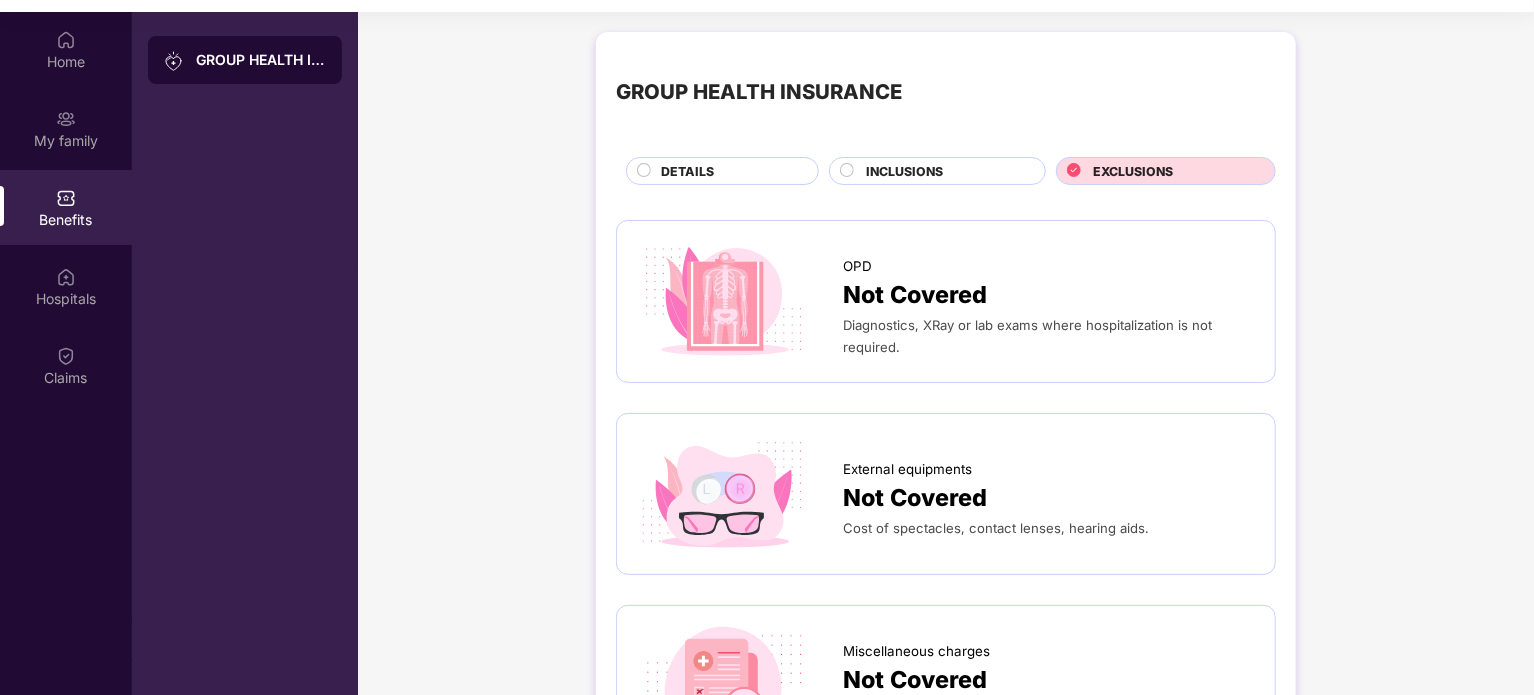 click on "GROUP HEALTH INSURANCE DETAILS INCLUSIONS EXCLUSIONS OPD Not Covered Diagnostics, XRay or lab exams where hospitalization is not required.	 External equipments Not Covered Cost of spectacles, contact lenses, hearing aids. Miscellaneous charges Not Covered Admin, registration fee, services charges & other non - medical charges. Dental treatment Not Covered Dental sugeries of any kind unless requiring hospitalization in case of accidents. Foreign Treatments Not Covered Treatments taken outside [GEOGRAPHIC_DATA]. Plastic Surgery Not Covered Plastic surgery unless necessary for treatment of a disease or as may be necessitated due to treatment of an accident. Consumables Not Covered Single-use items used in medical treatments. E.g., tissue paper, crepe bandage, gown, foot covers, slippers, disposable gloves, sheets, syringes, gowns, and masks. Home Healthcare Not Covered Treatment at home on cashless basis. New born Not Covered Not Covered" at bounding box center (946, 1008) 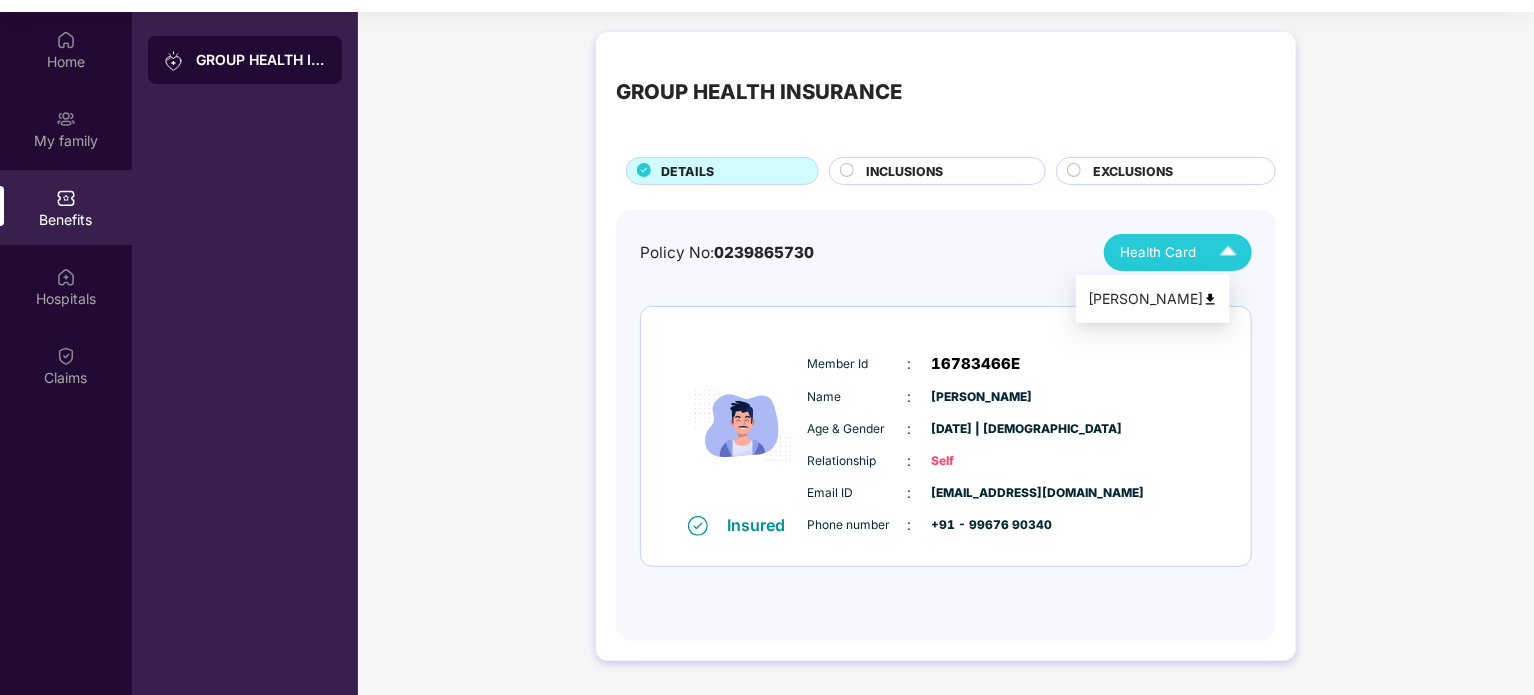 click on "Health Card" at bounding box center (1158, 252) 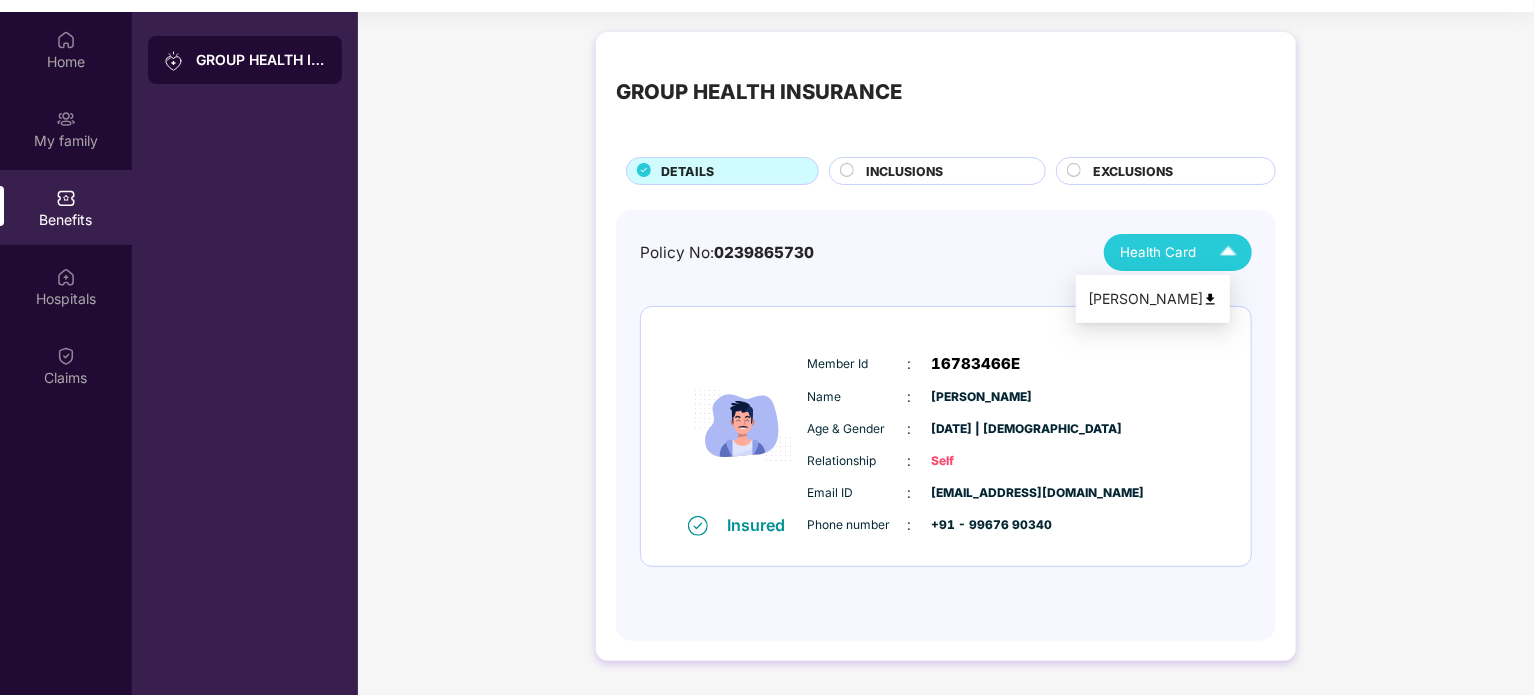click on "[PERSON_NAME]" at bounding box center [1153, 299] 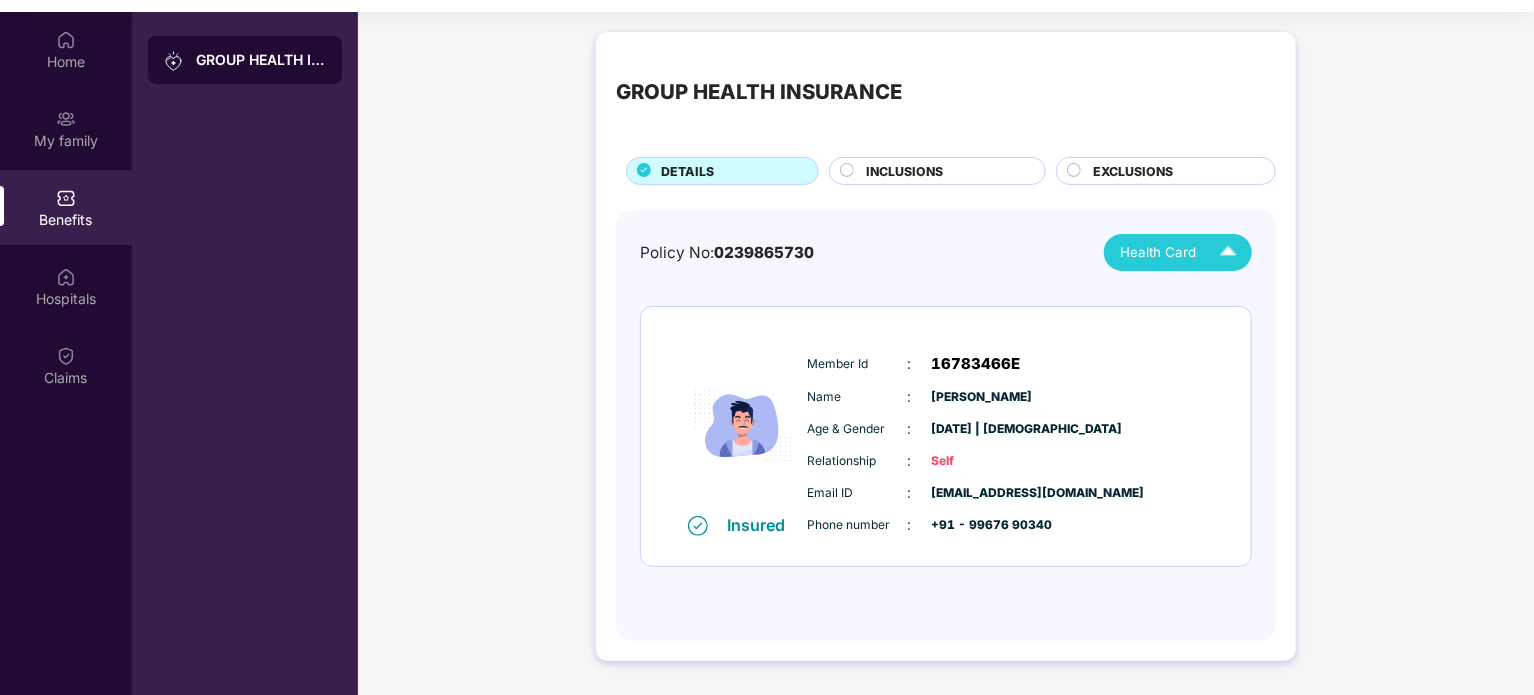scroll, scrollTop: 112, scrollLeft: 0, axis: vertical 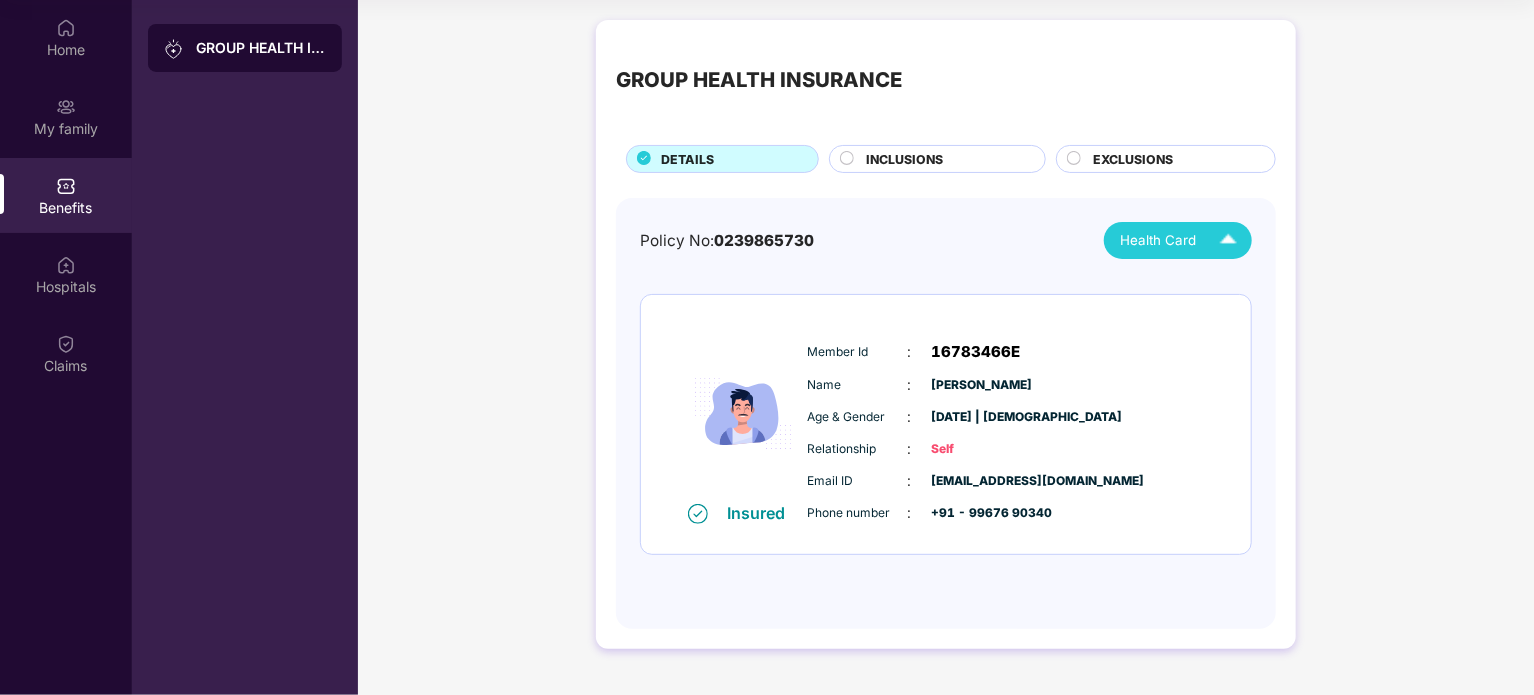 click on "INCLUSIONS" at bounding box center (904, 159) 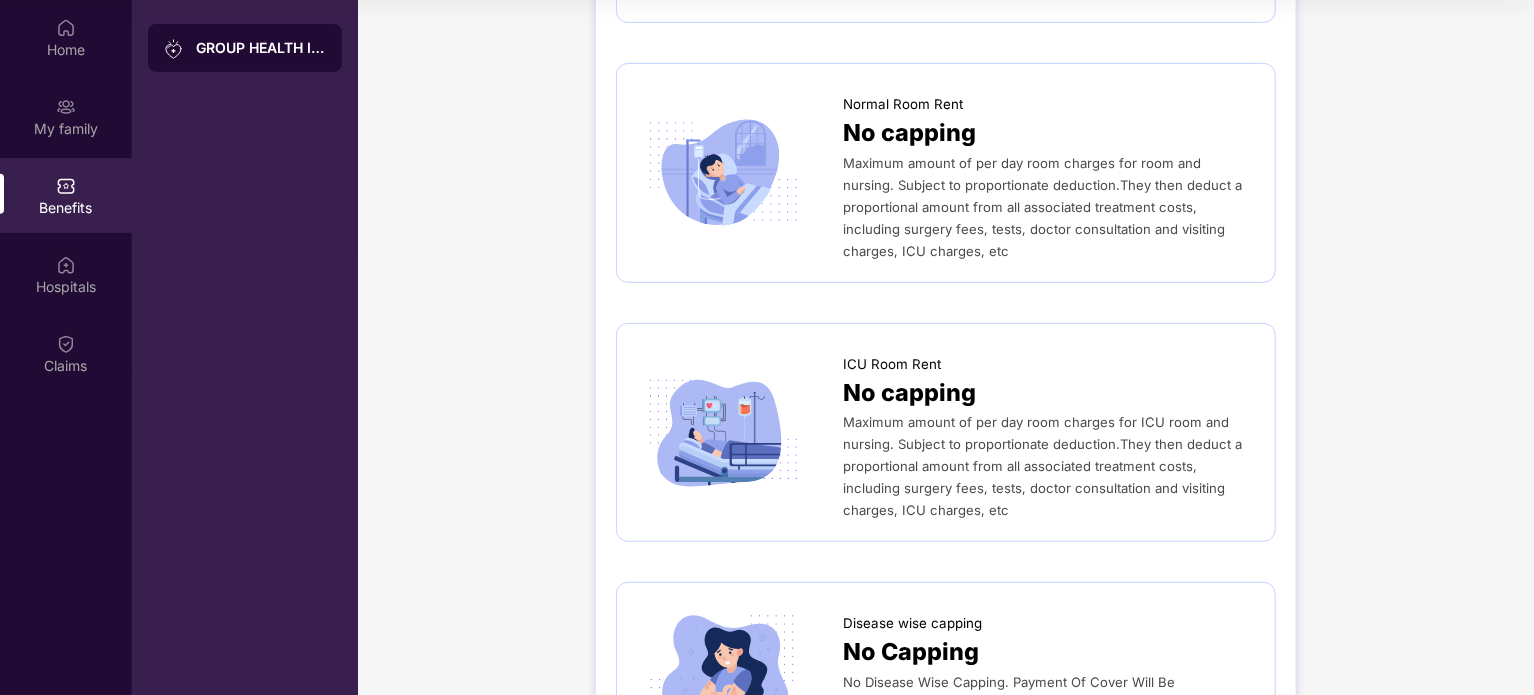 scroll, scrollTop: 344, scrollLeft: 0, axis: vertical 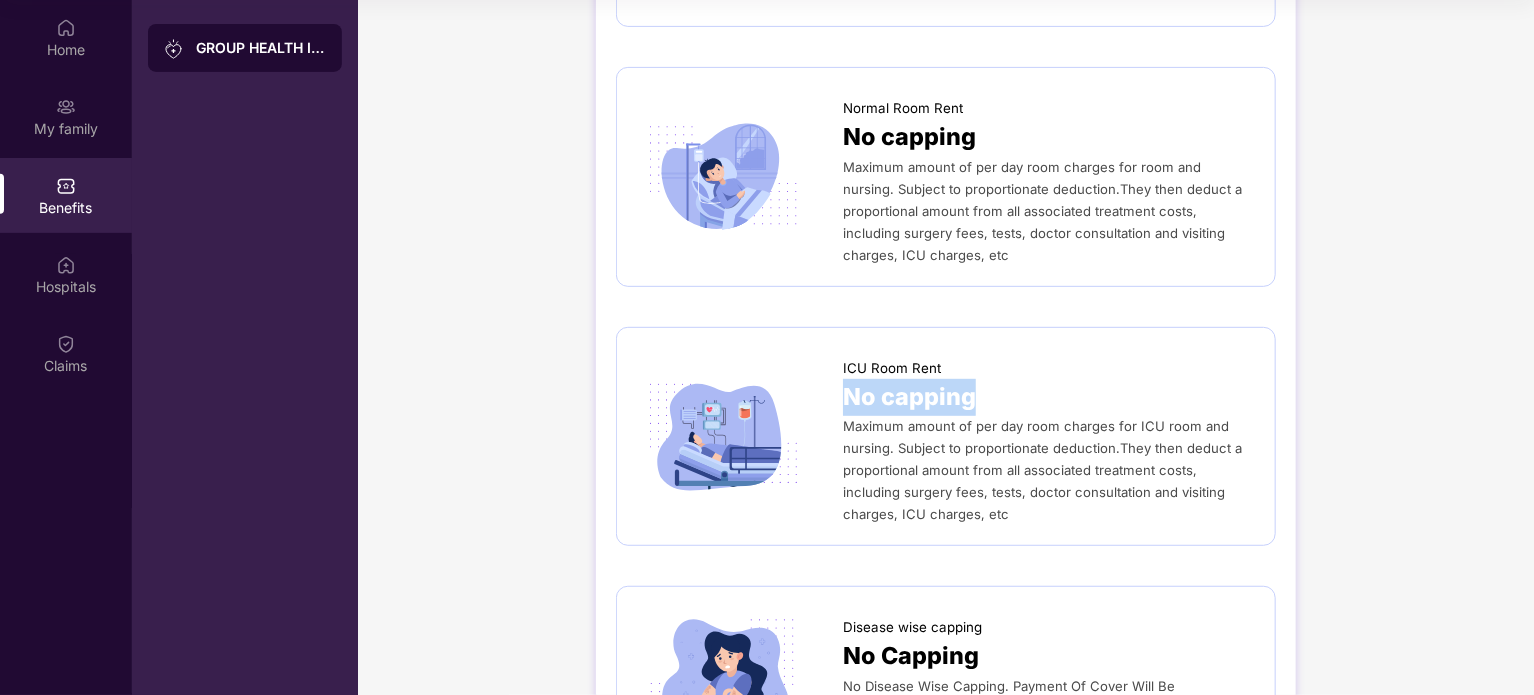 drag, startPoint x: 988, startPoint y: 398, endPoint x: 843, endPoint y: 400, distance: 145.0138 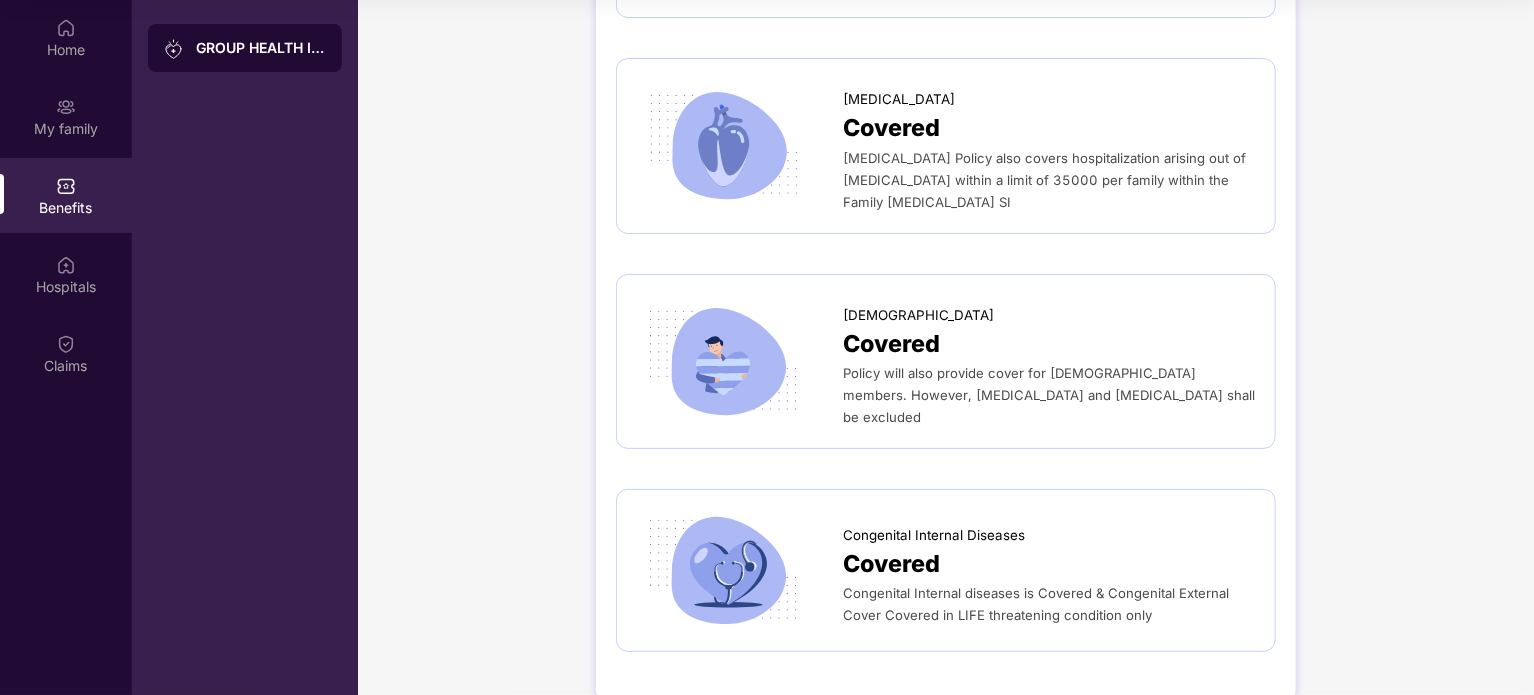 scroll, scrollTop: 3796, scrollLeft: 0, axis: vertical 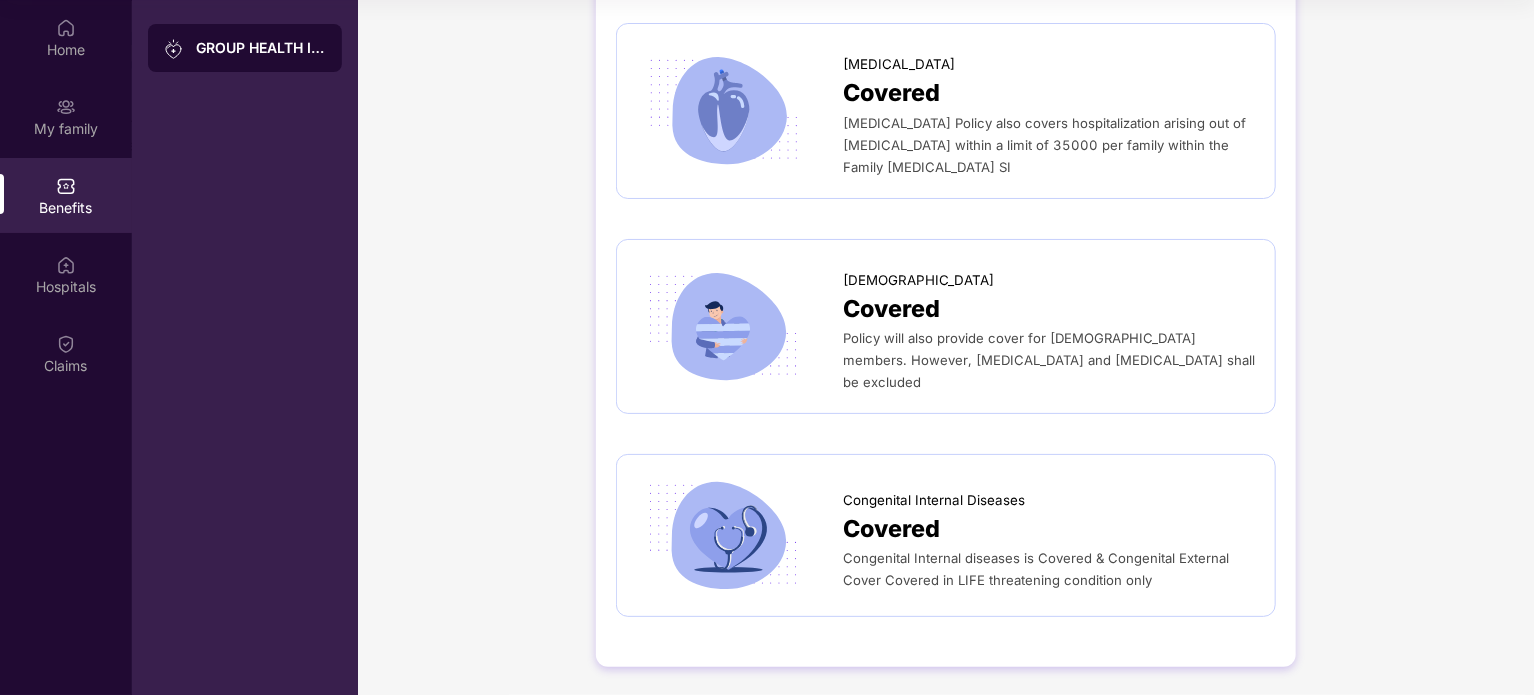 drag, startPoint x: 909, startPoint y: 389, endPoint x: 838, endPoint y: 278, distance: 131.76494 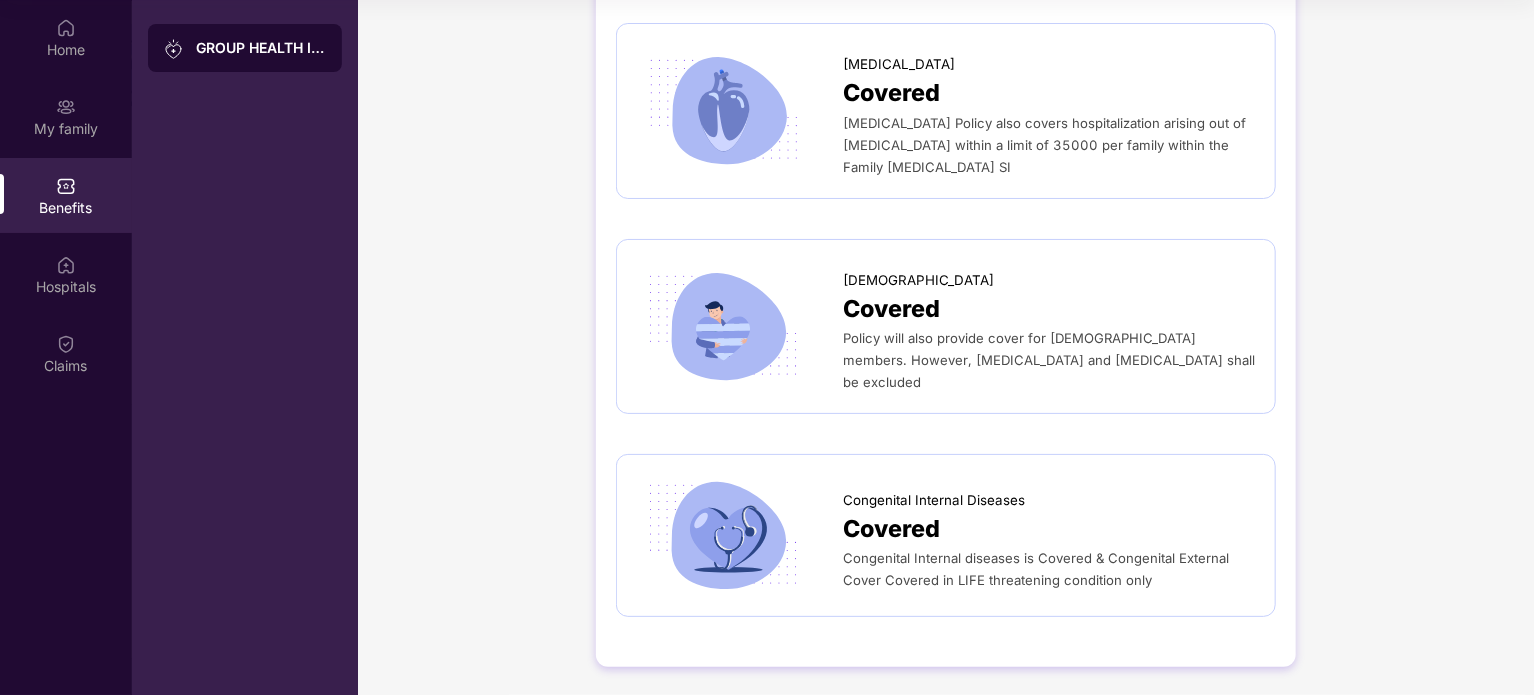 click on "Policy will also provide cover for [DEMOGRAPHIC_DATA] members. However, [MEDICAL_DATA] and [MEDICAL_DATA] shall be excluded" at bounding box center (1049, 360) 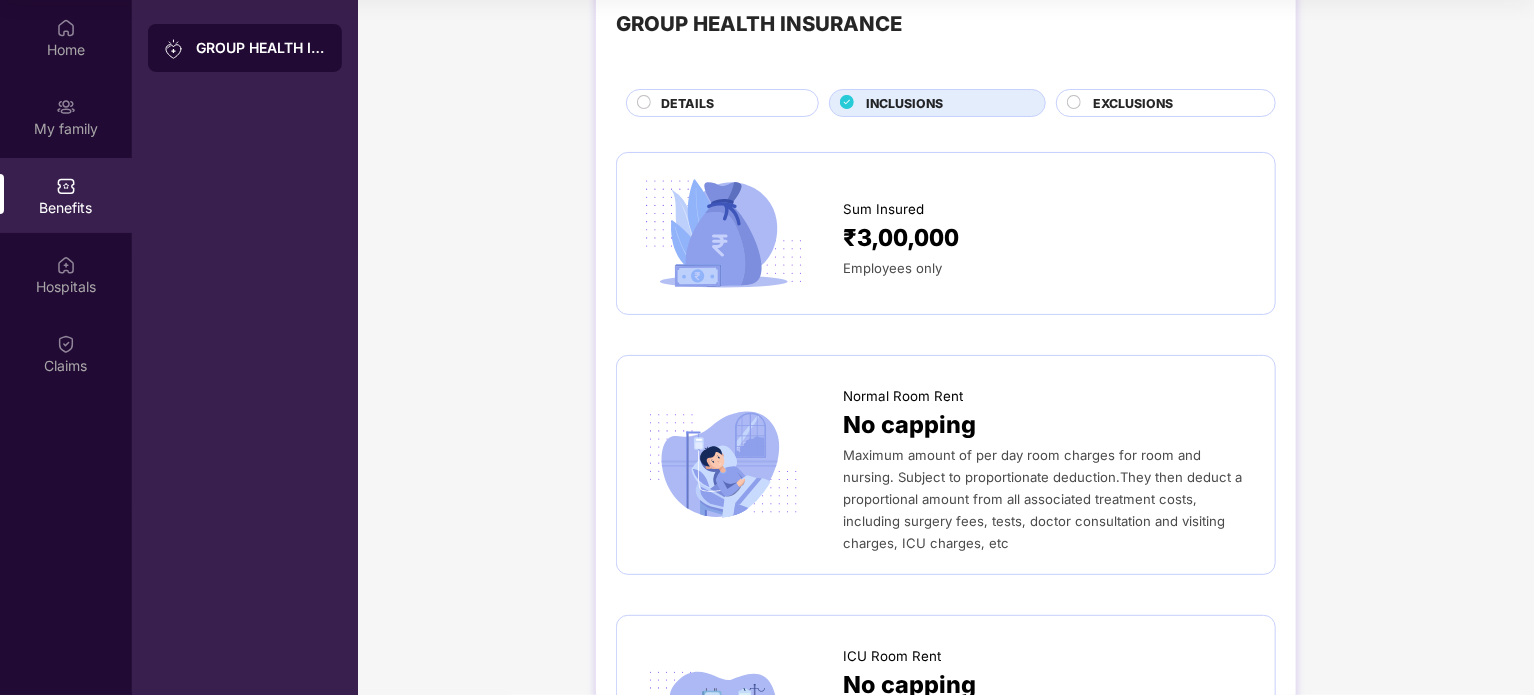 scroll, scrollTop: 0, scrollLeft: 0, axis: both 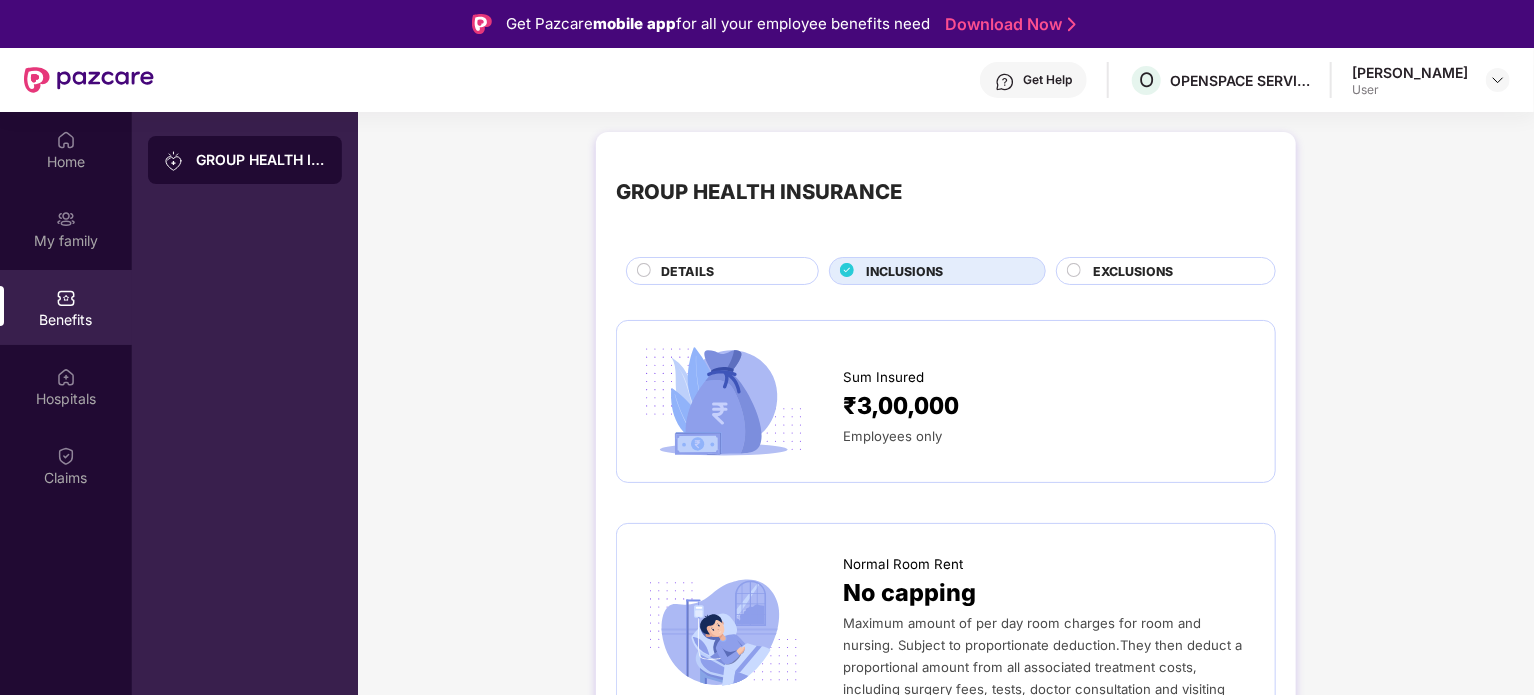click on "EXCLUSIONS" at bounding box center (1133, 271) 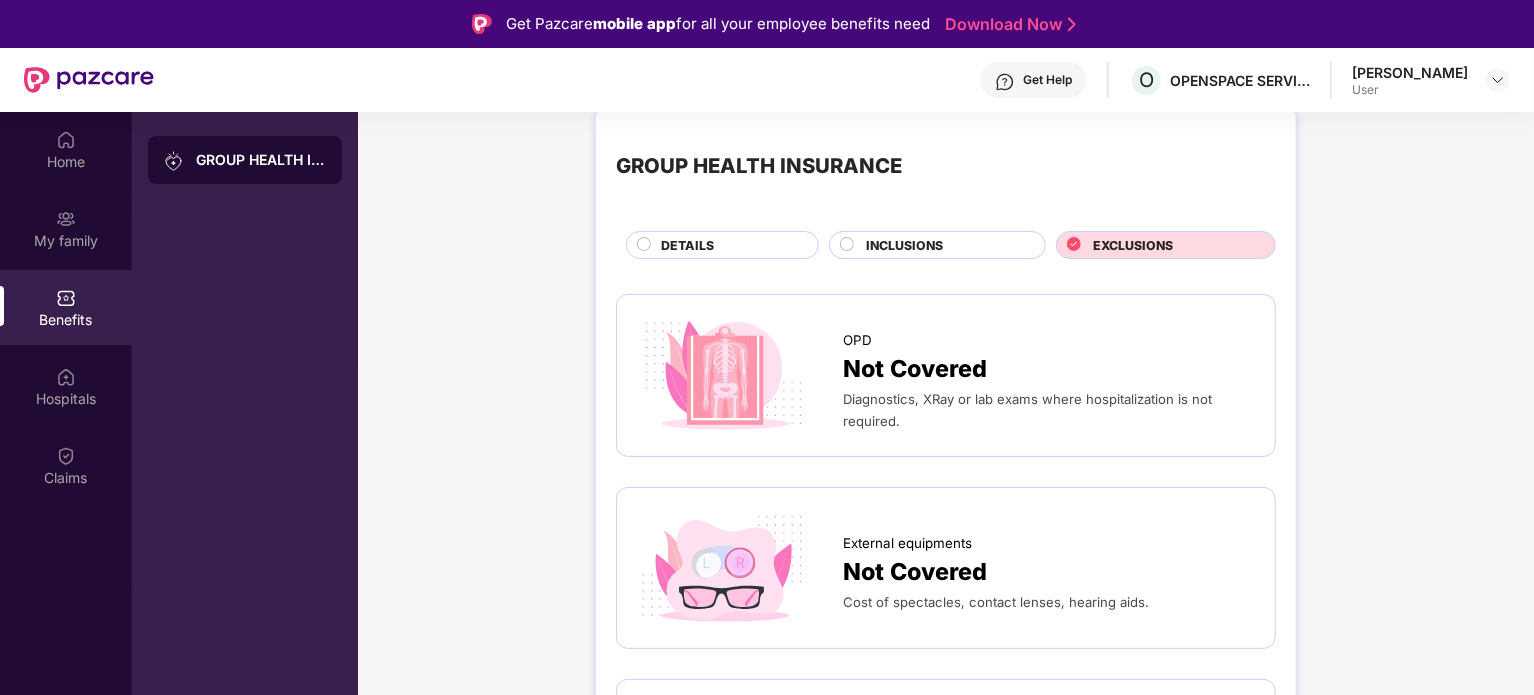 scroll, scrollTop: 19, scrollLeft: 0, axis: vertical 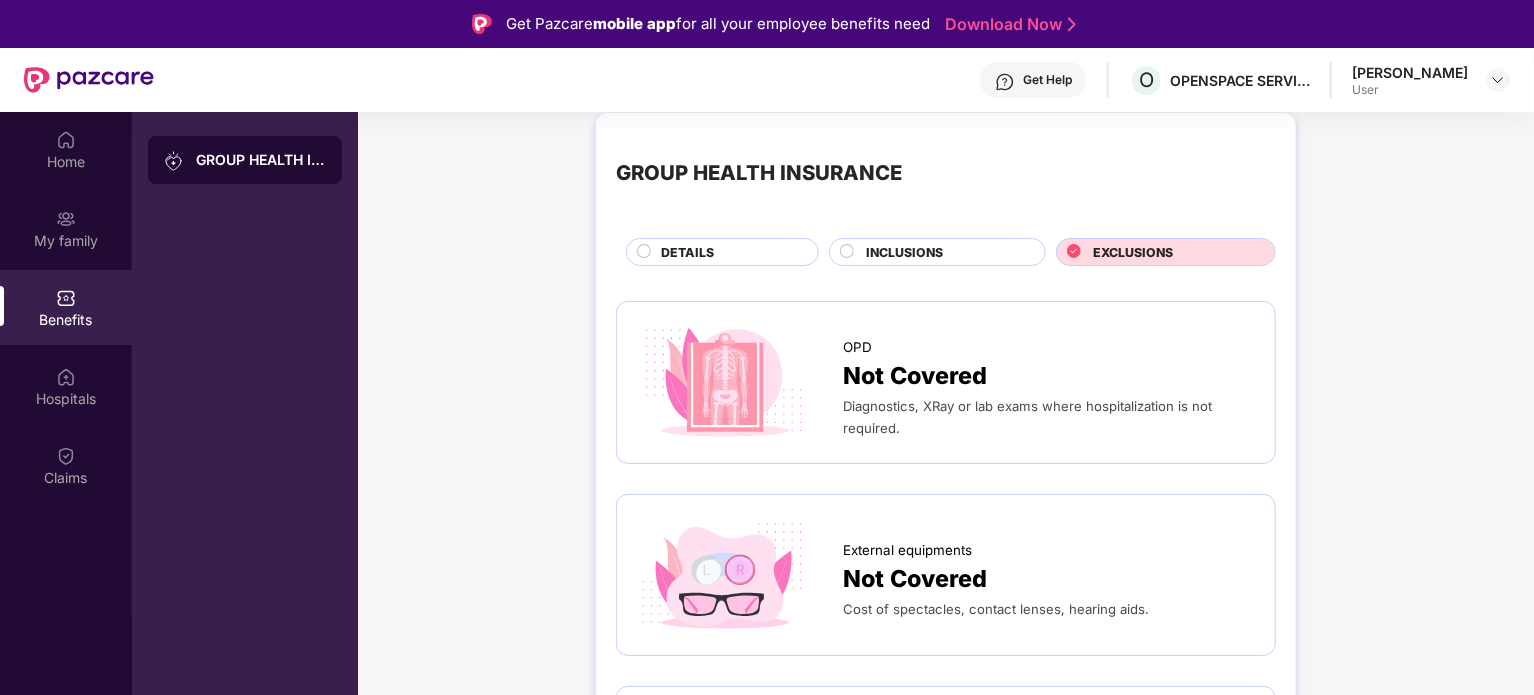 click on "INCLUSIONS" at bounding box center (945, 254) 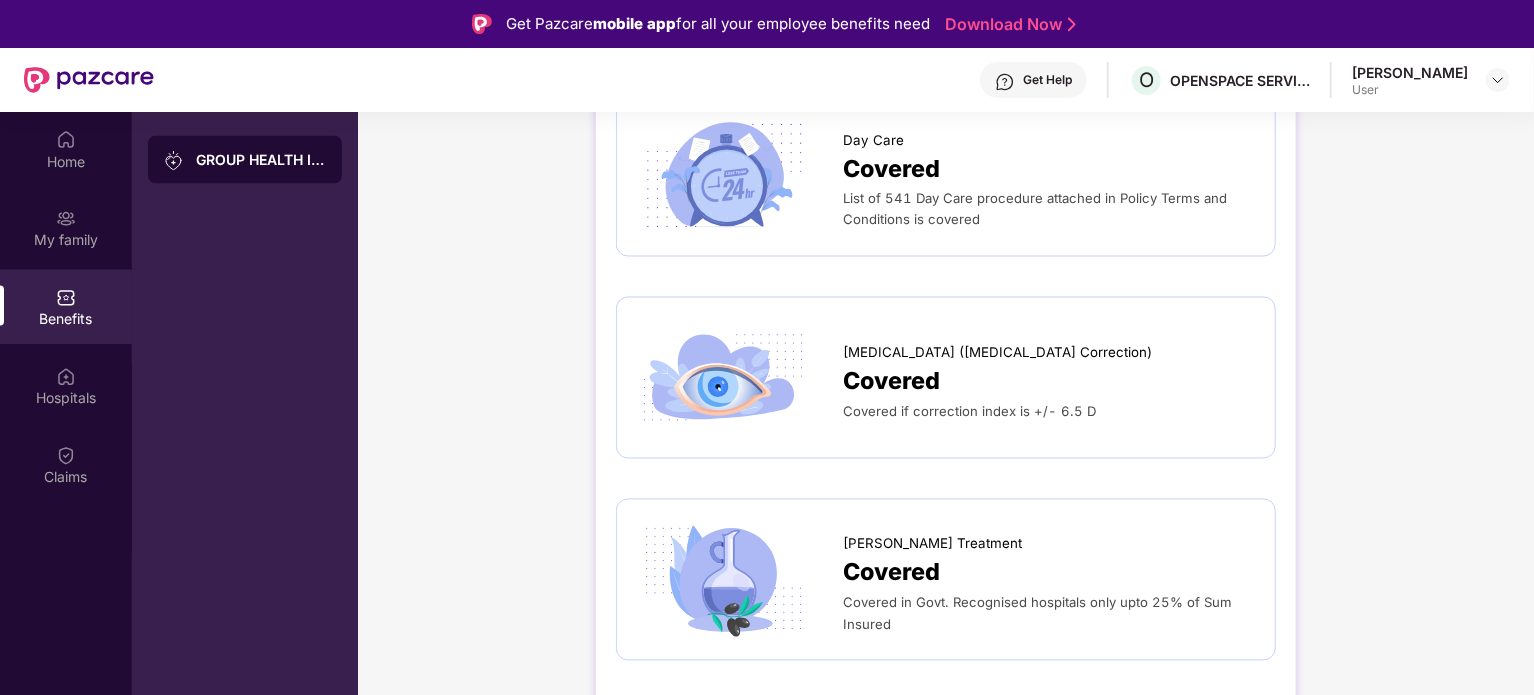 scroll, scrollTop: 1802, scrollLeft: 0, axis: vertical 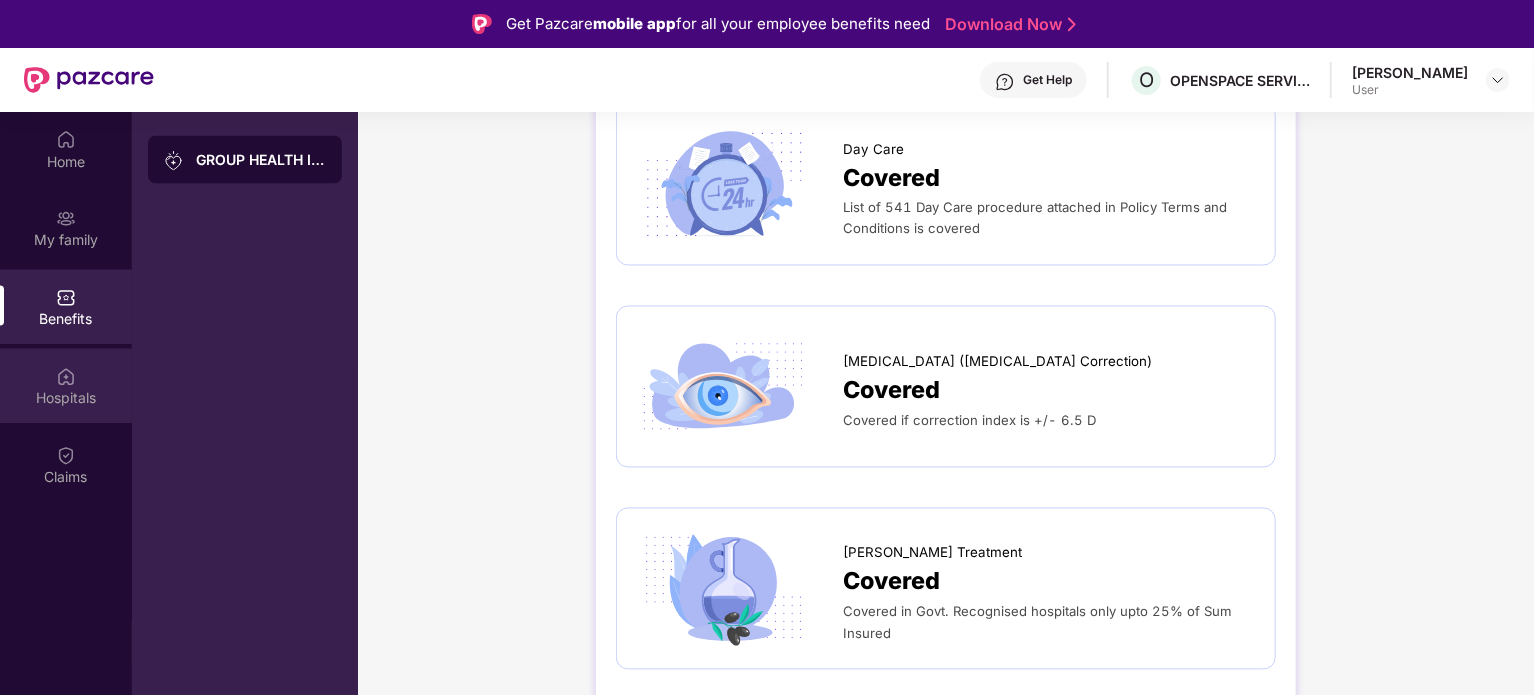 click on "Hospitals" at bounding box center [66, 399] 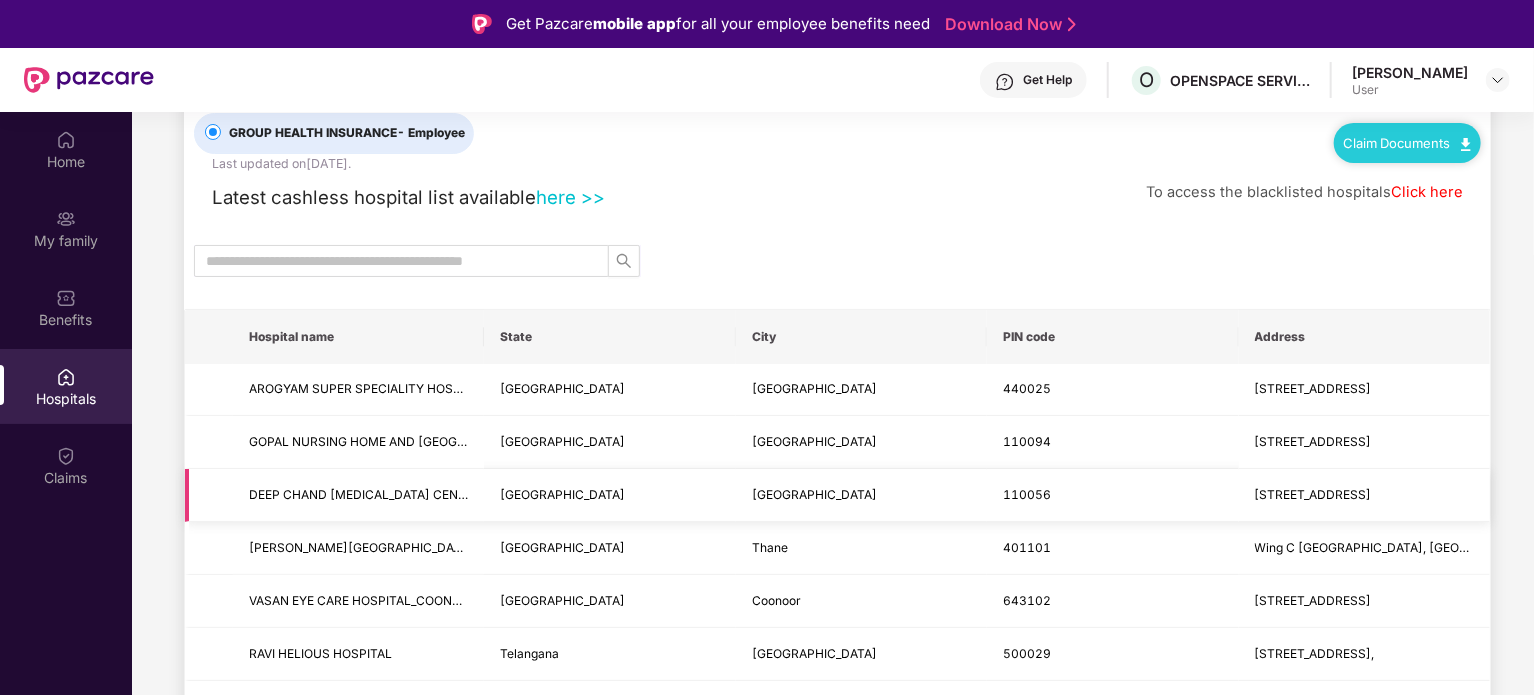 scroll, scrollTop: 0, scrollLeft: 0, axis: both 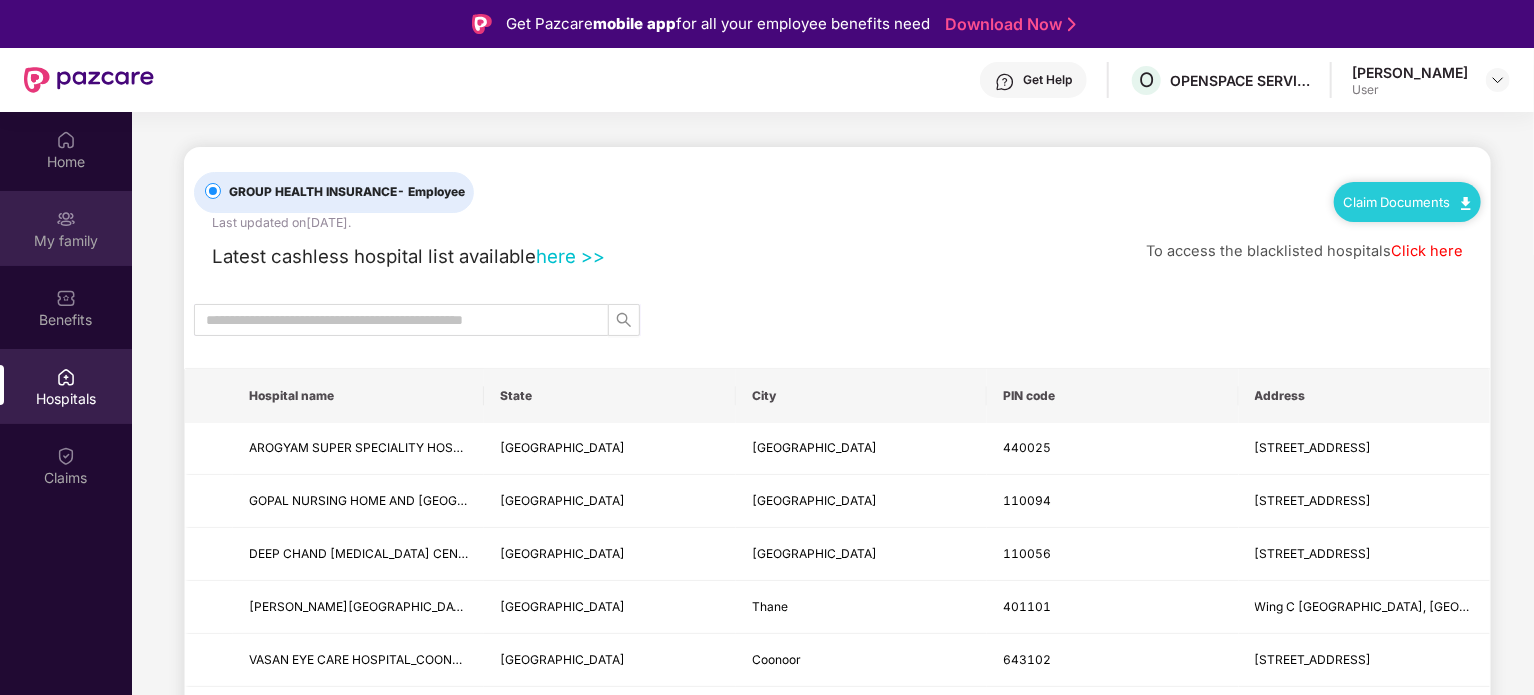 click on "My family" at bounding box center (66, 228) 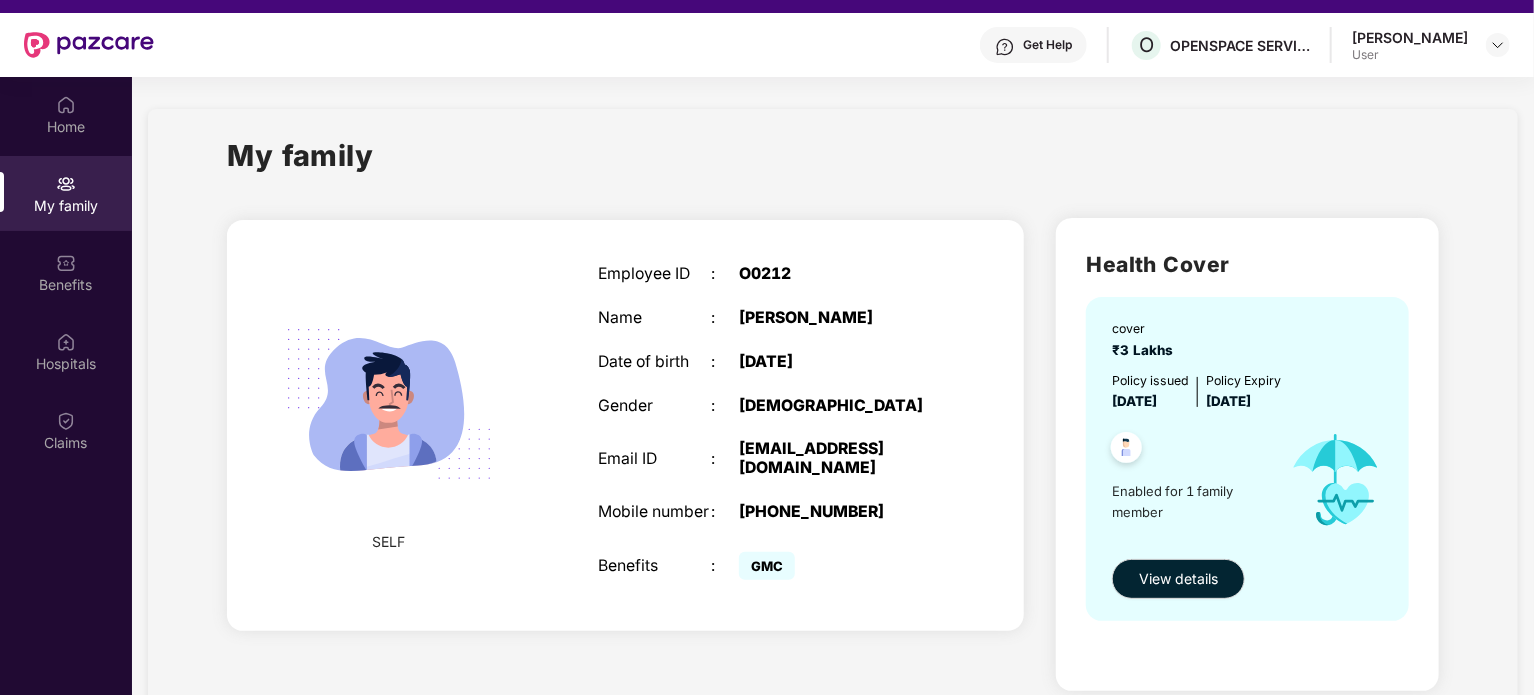 scroll, scrollTop: 0, scrollLeft: 0, axis: both 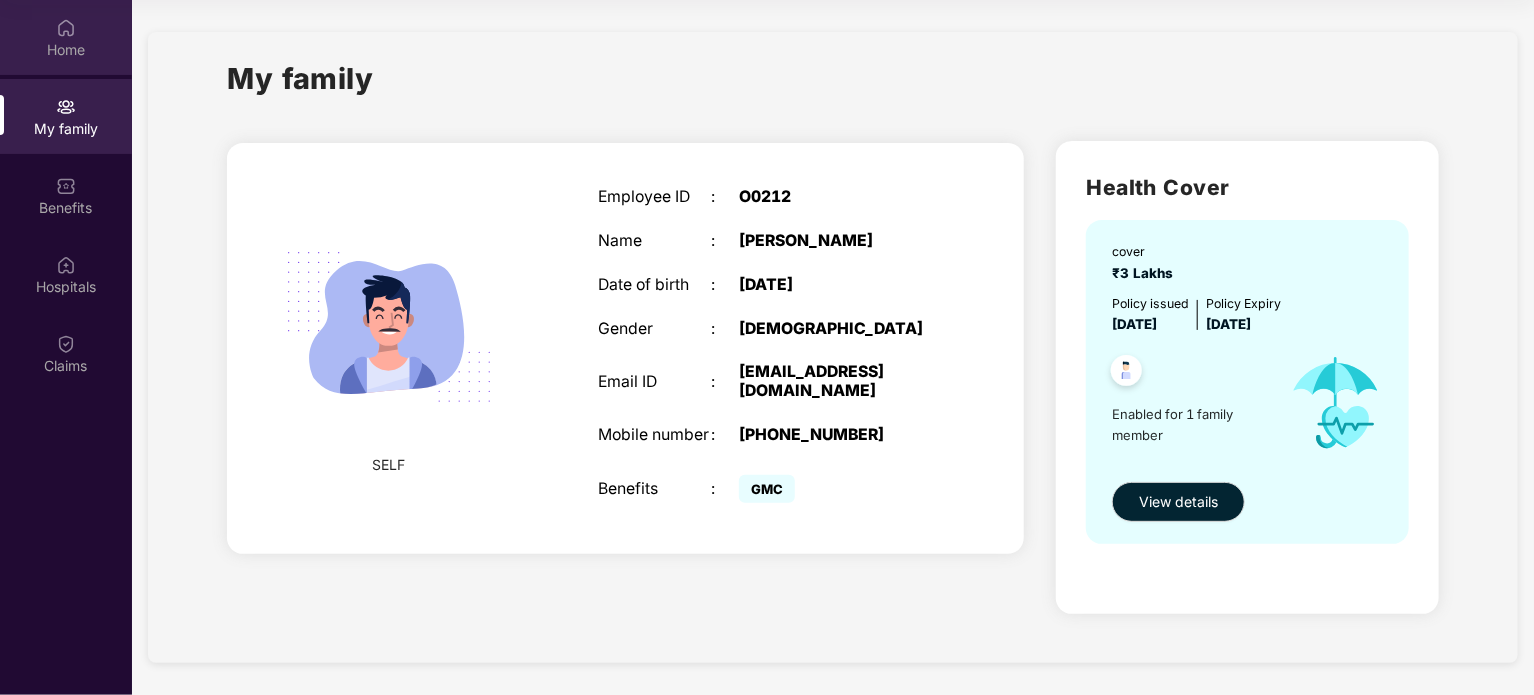 click on "Home" at bounding box center (66, 50) 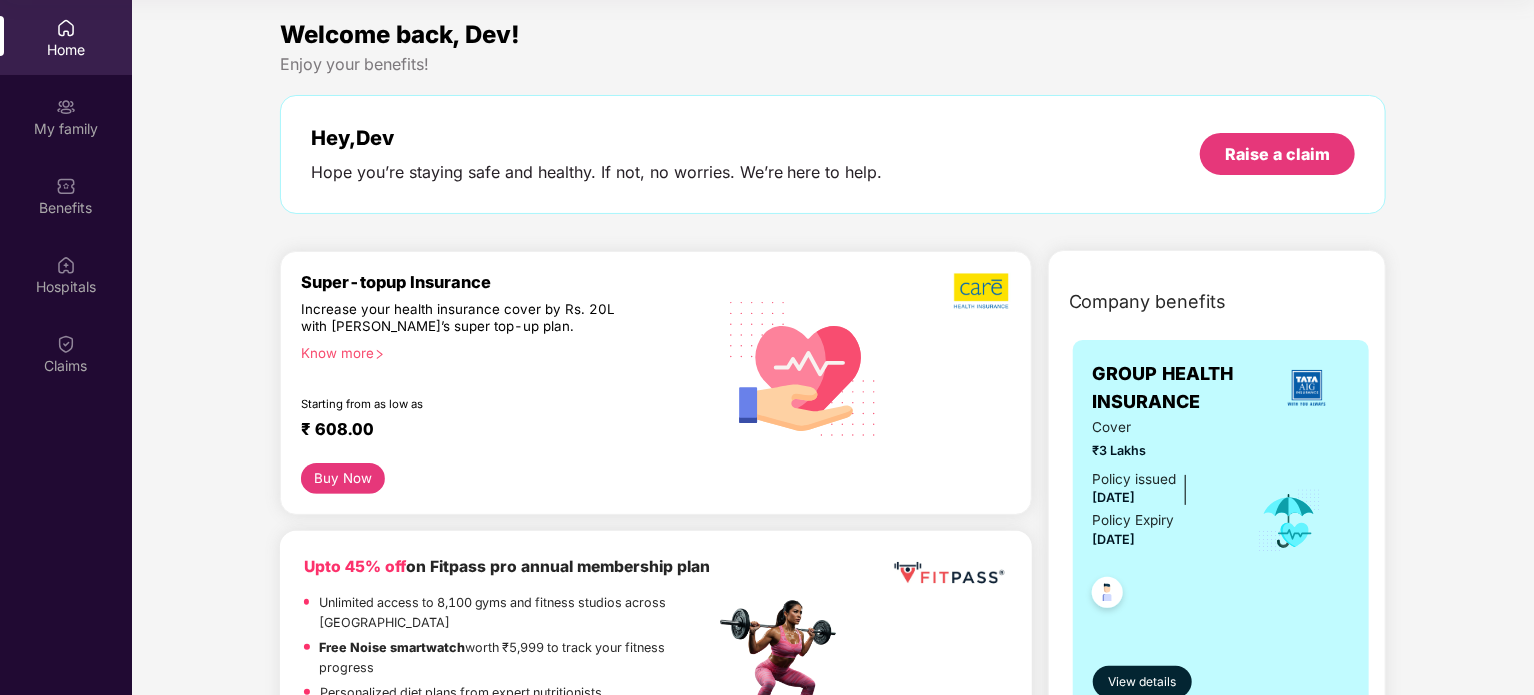 scroll, scrollTop: 0, scrollLeft: 0, axis: both 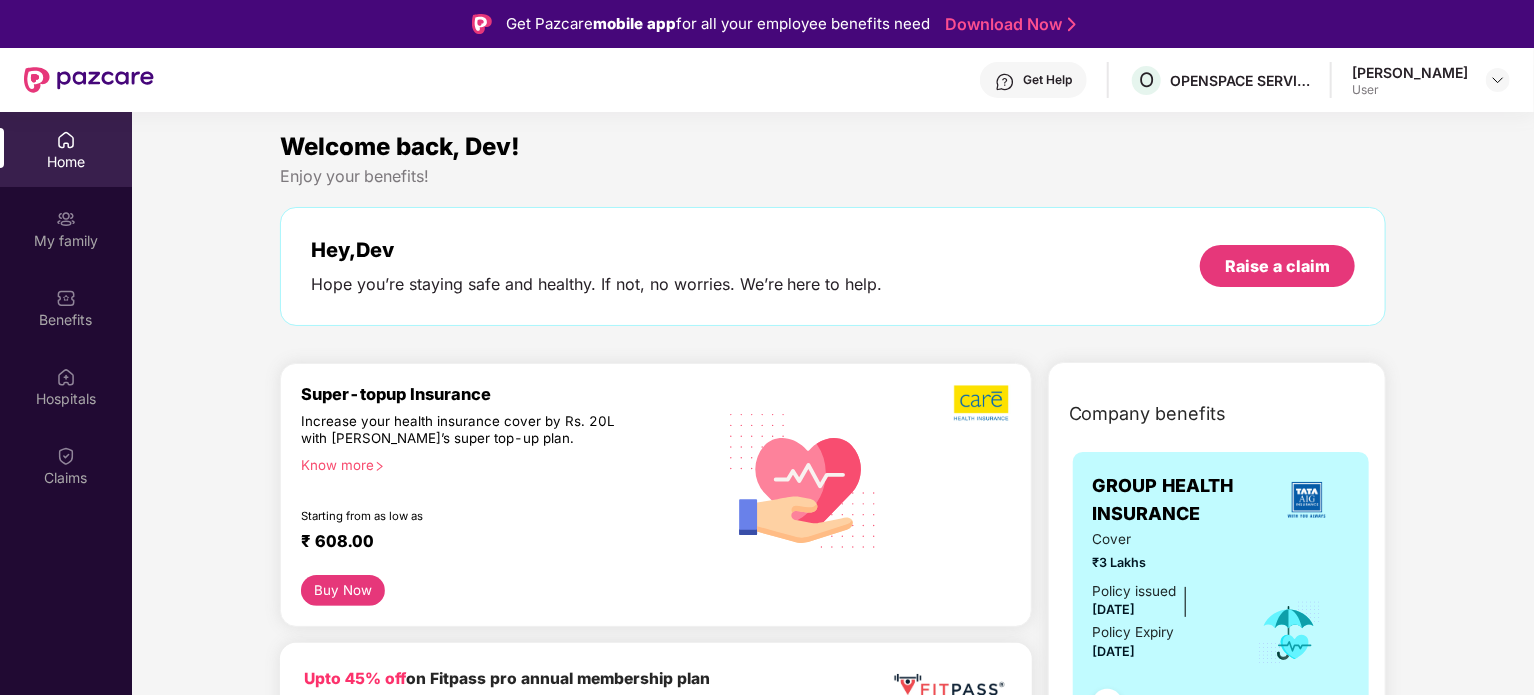 click on "User" at bounding box center (1410, 90) 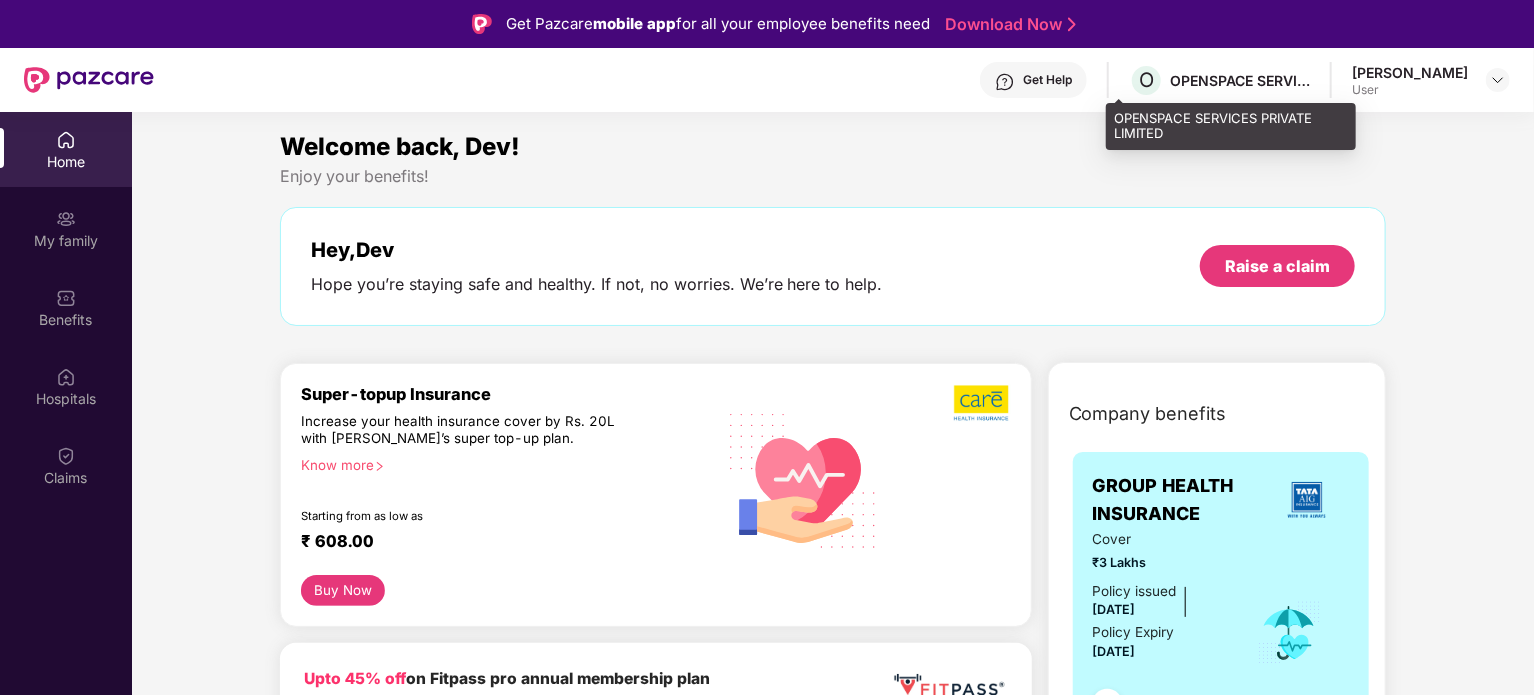 click on "OPENSPACE SERVICES PRIVATE LIMITED" at bounding box center [1240, 80] 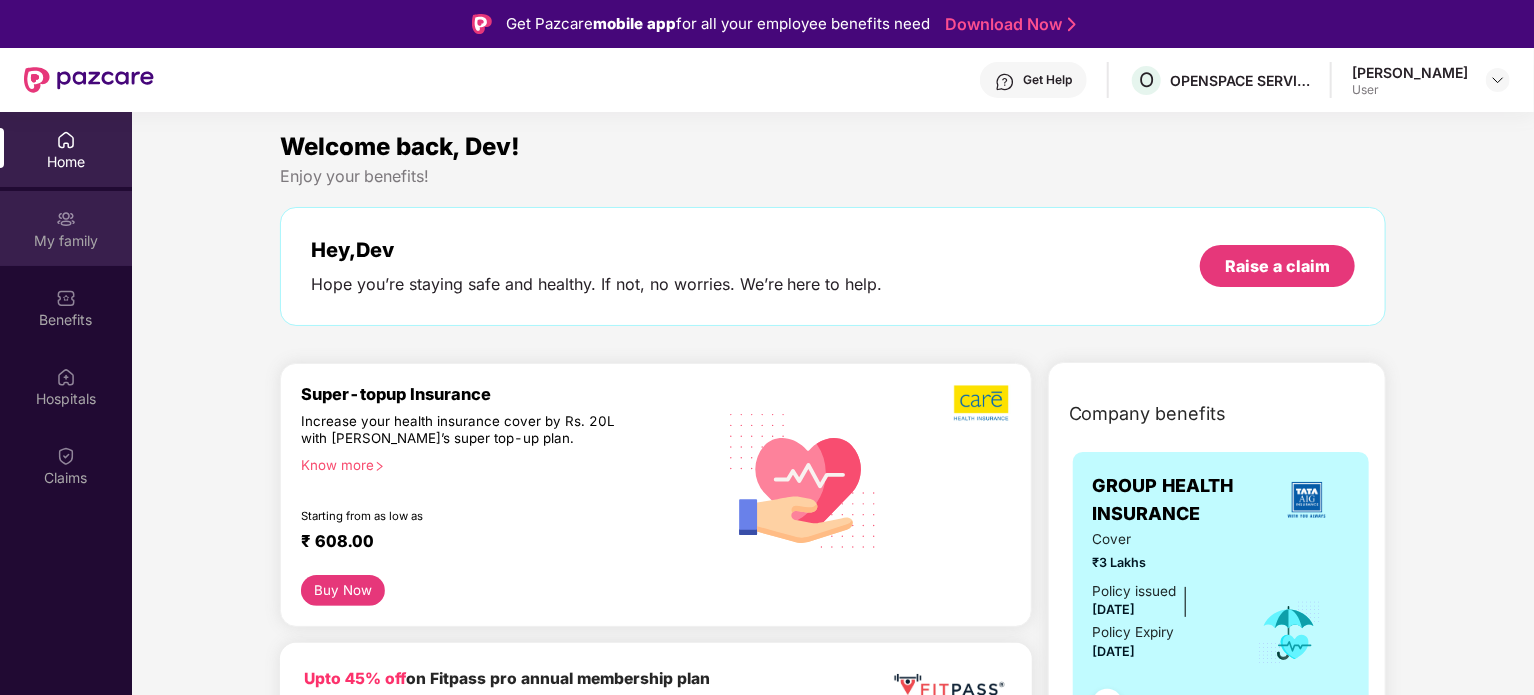 click at bounding box center [66, 219] 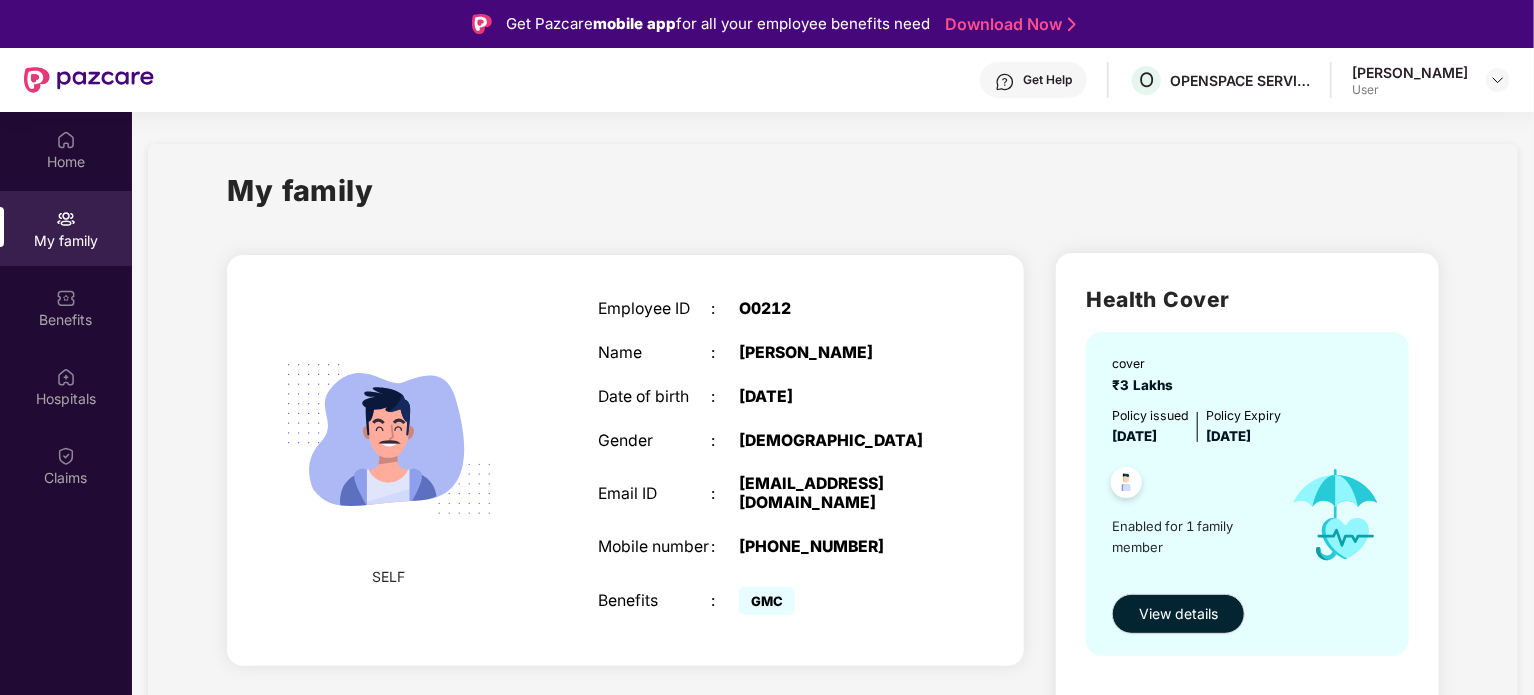 scroll, scrollTop: 112, scrollLeft: 0, axis: vertical 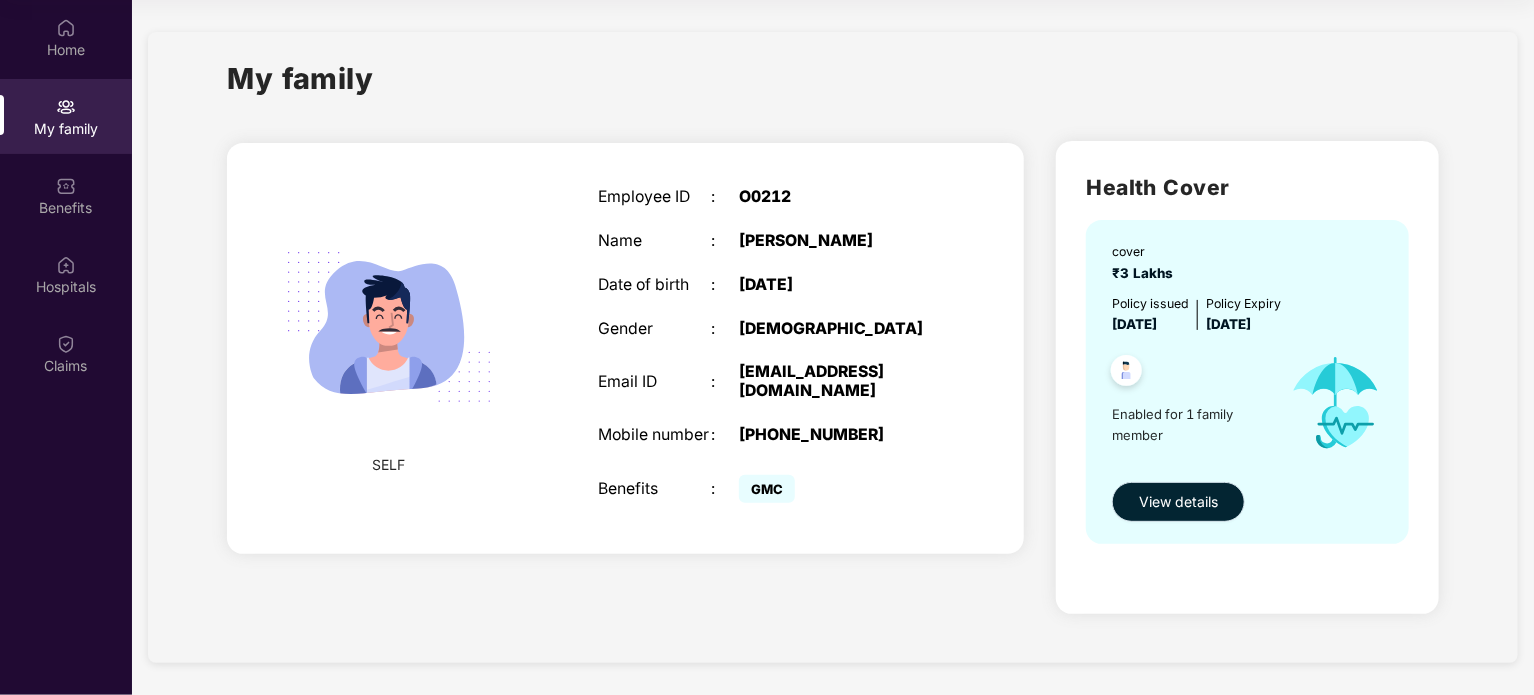 click on "View details" at bounding box center (1178, 502) 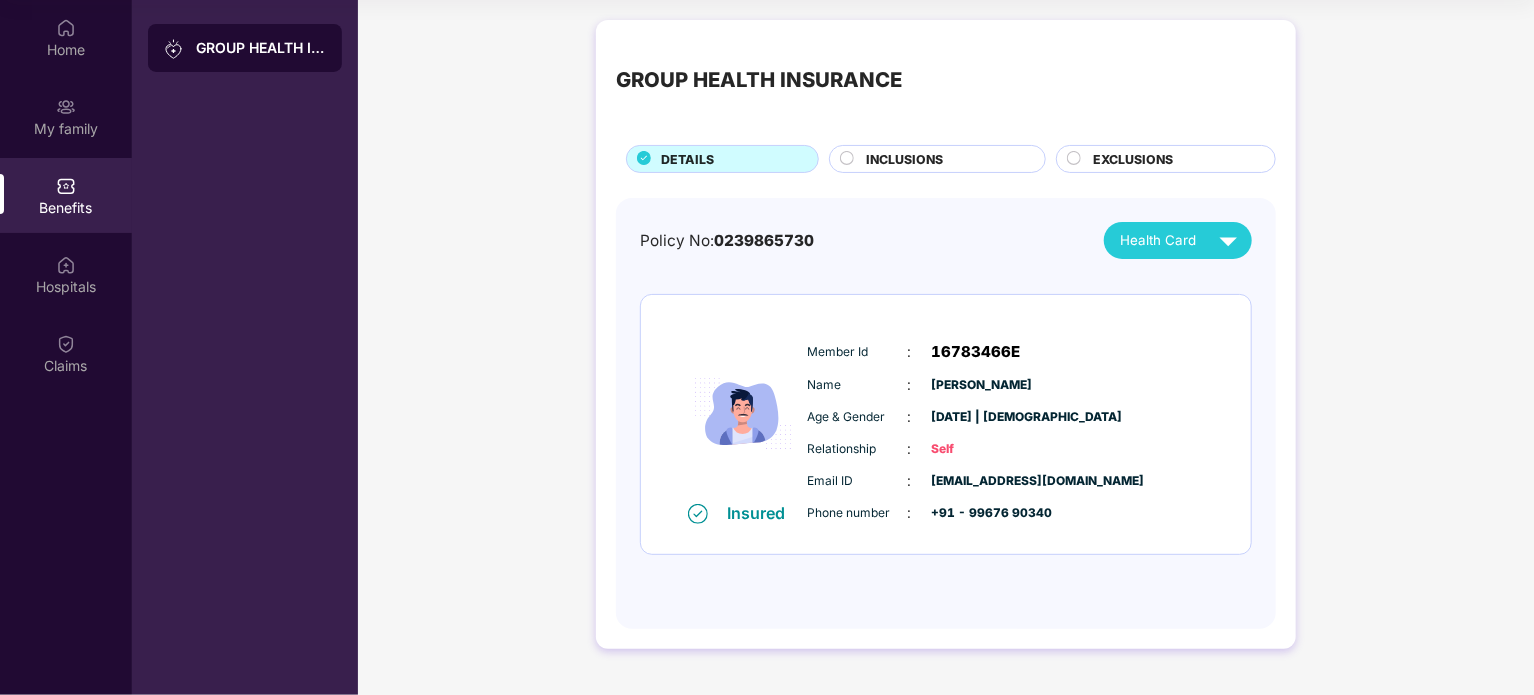 click on "0239865730" at bounding box center (764, 240) 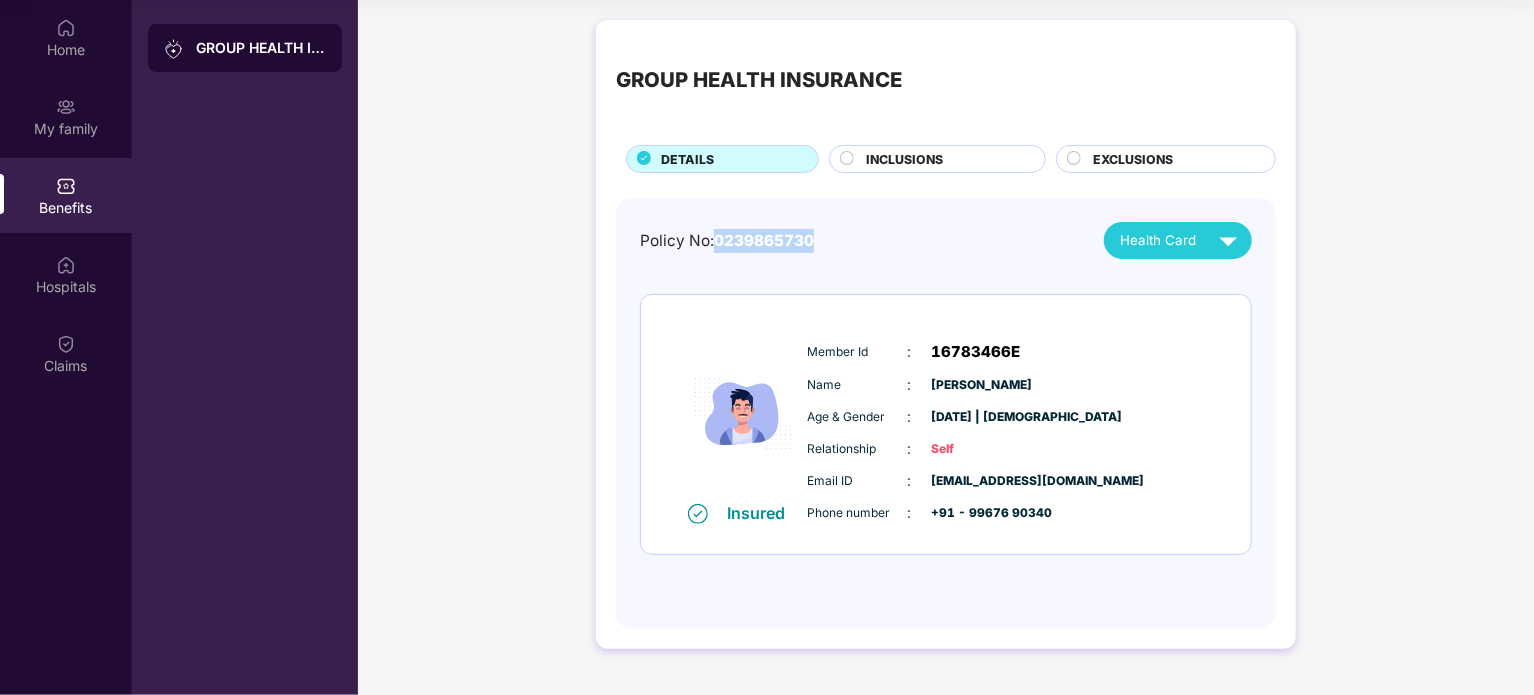 click on "0239865730" at bounding box center (764, 240) 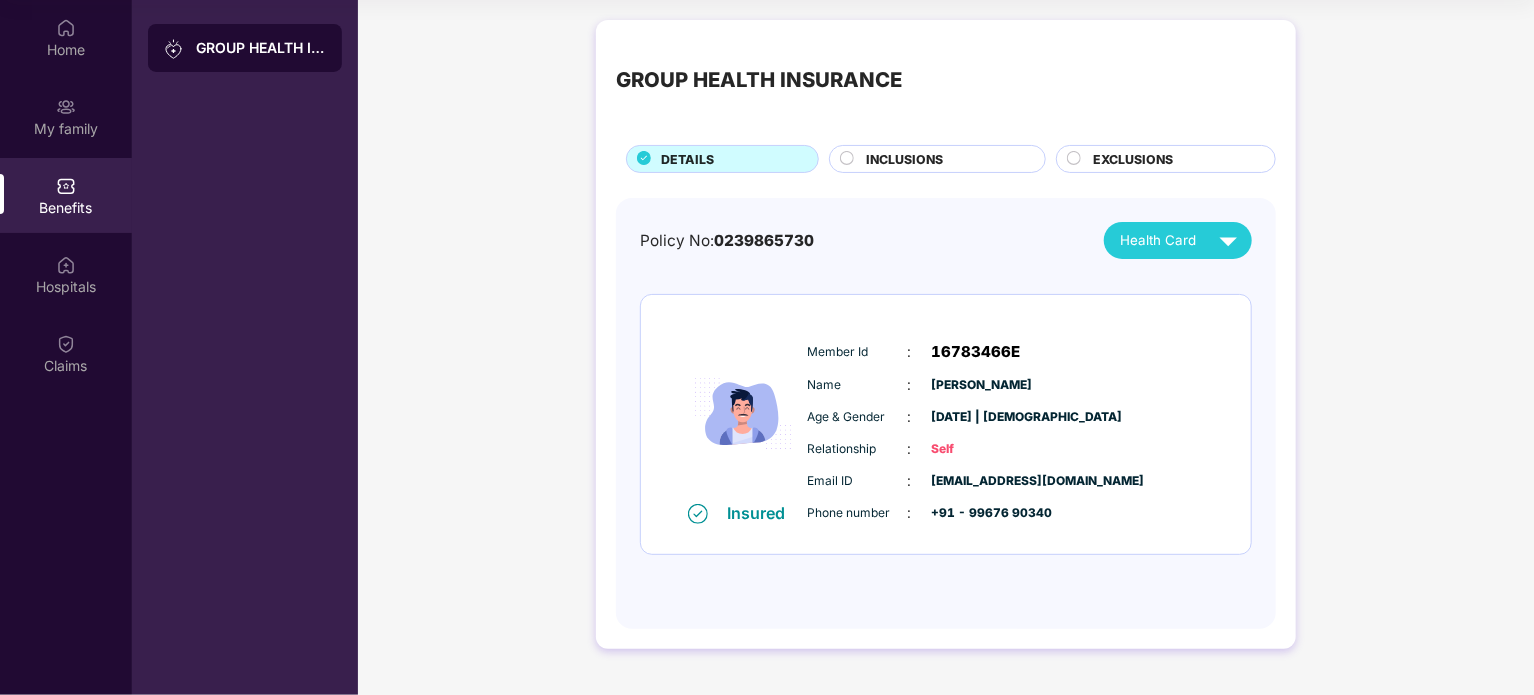 click on "16783466E" at bounding box center [976, 352] 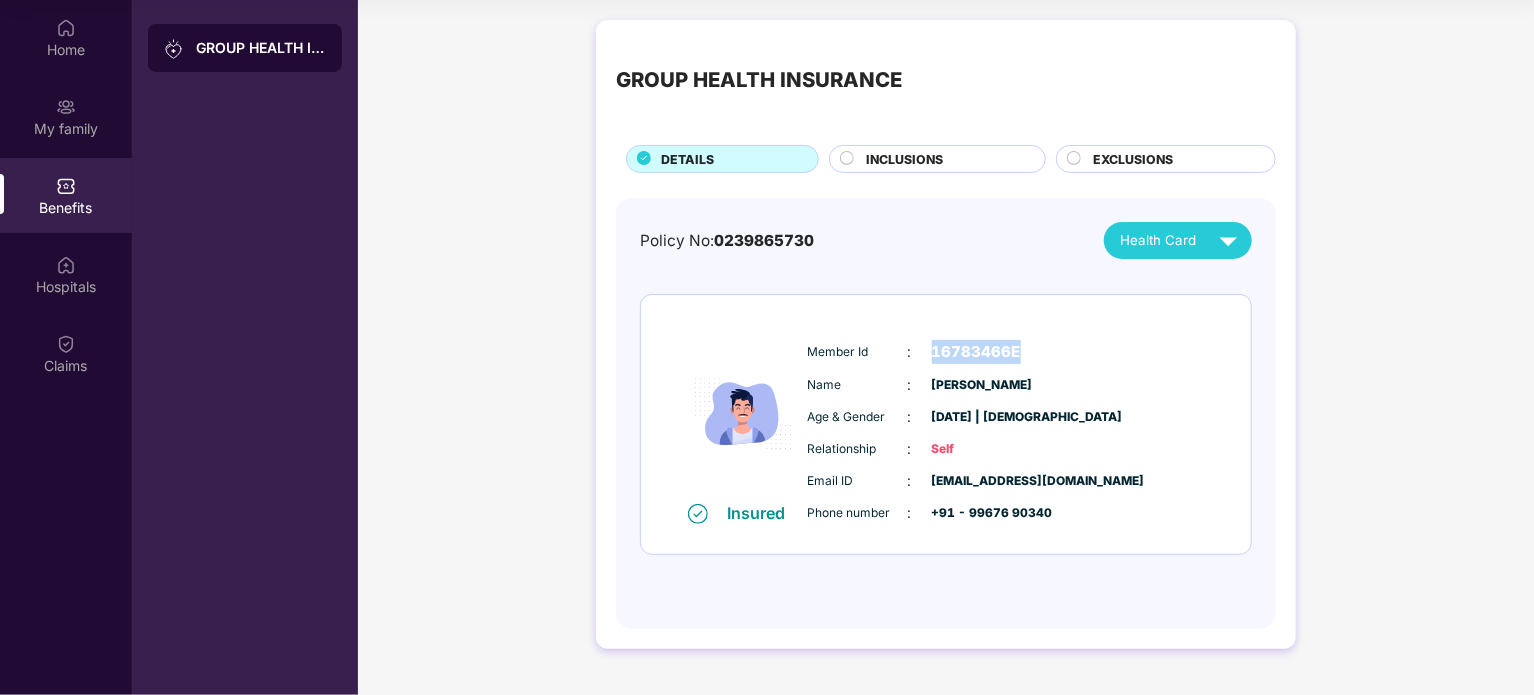 click on "16783466E" at bounding box center [976, 352] 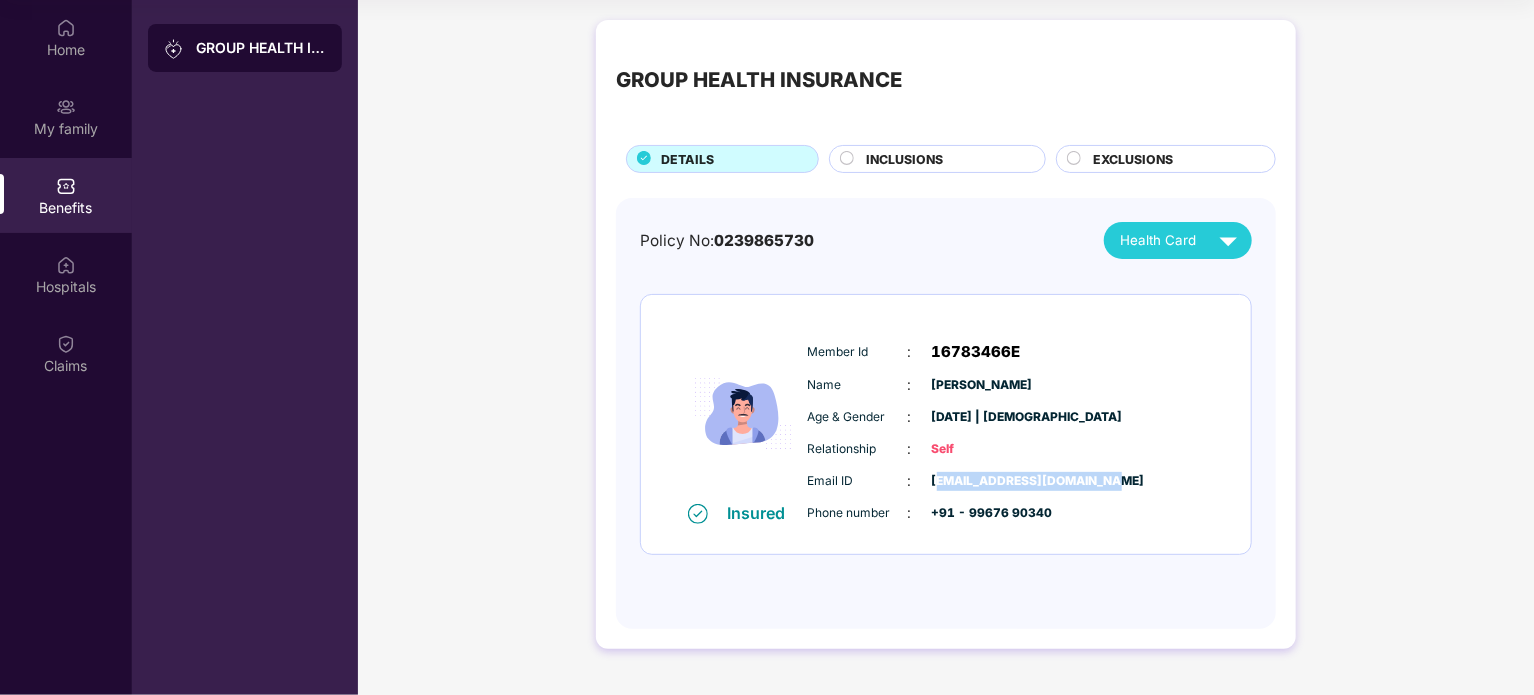 drag, startPoint x: 936, startPoint y: 480, endPoint x: 1148, endPoint y: 472, distance: 212.1509 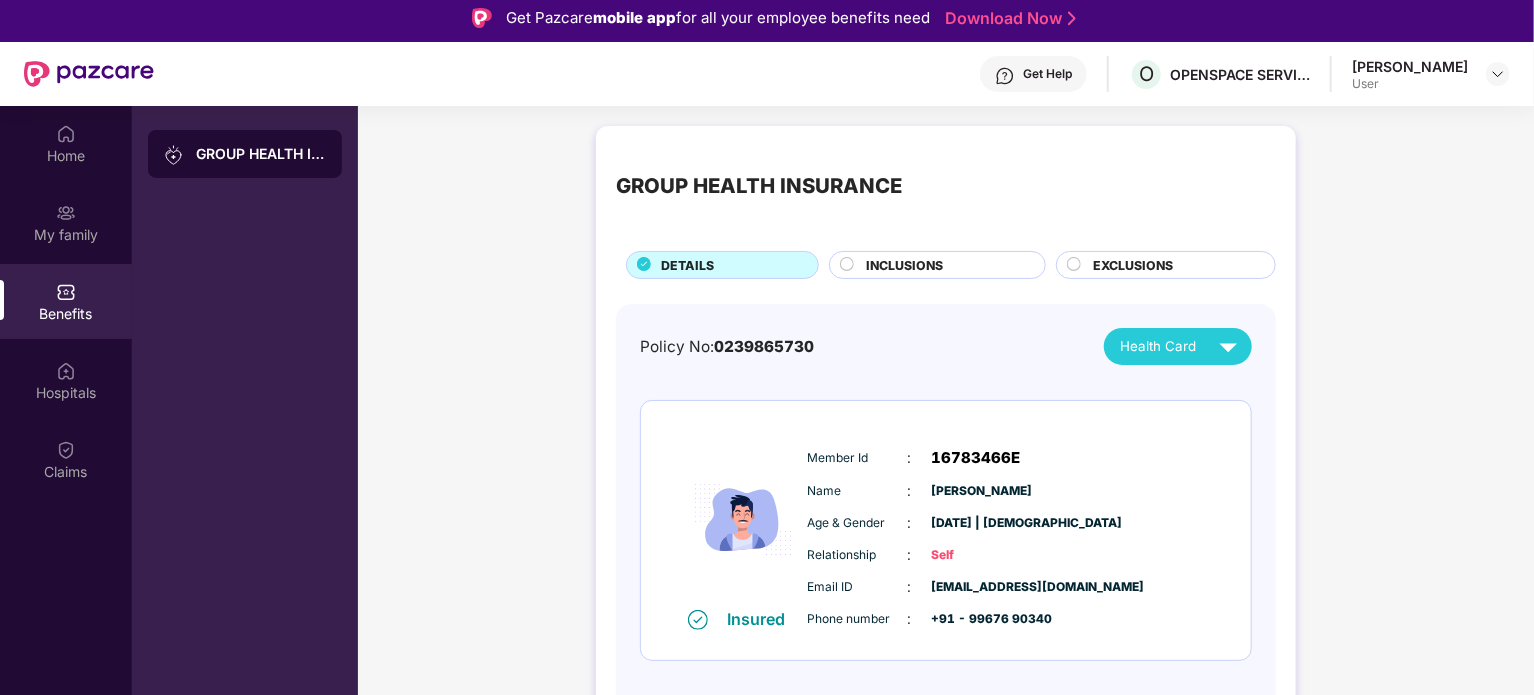 scroll, scrollTop: 0, scrollLeft: 0, axis: both 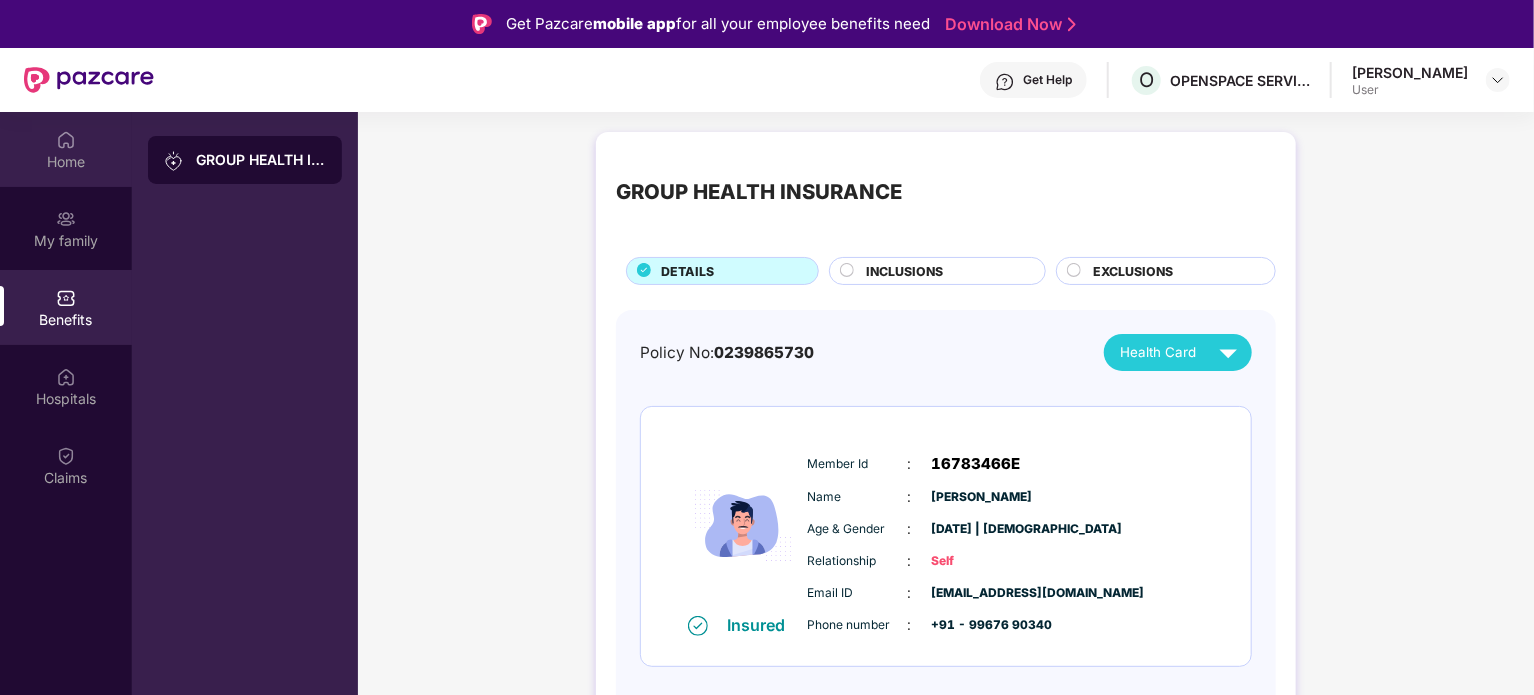 click on "Home" at bounding box center [66, 162] 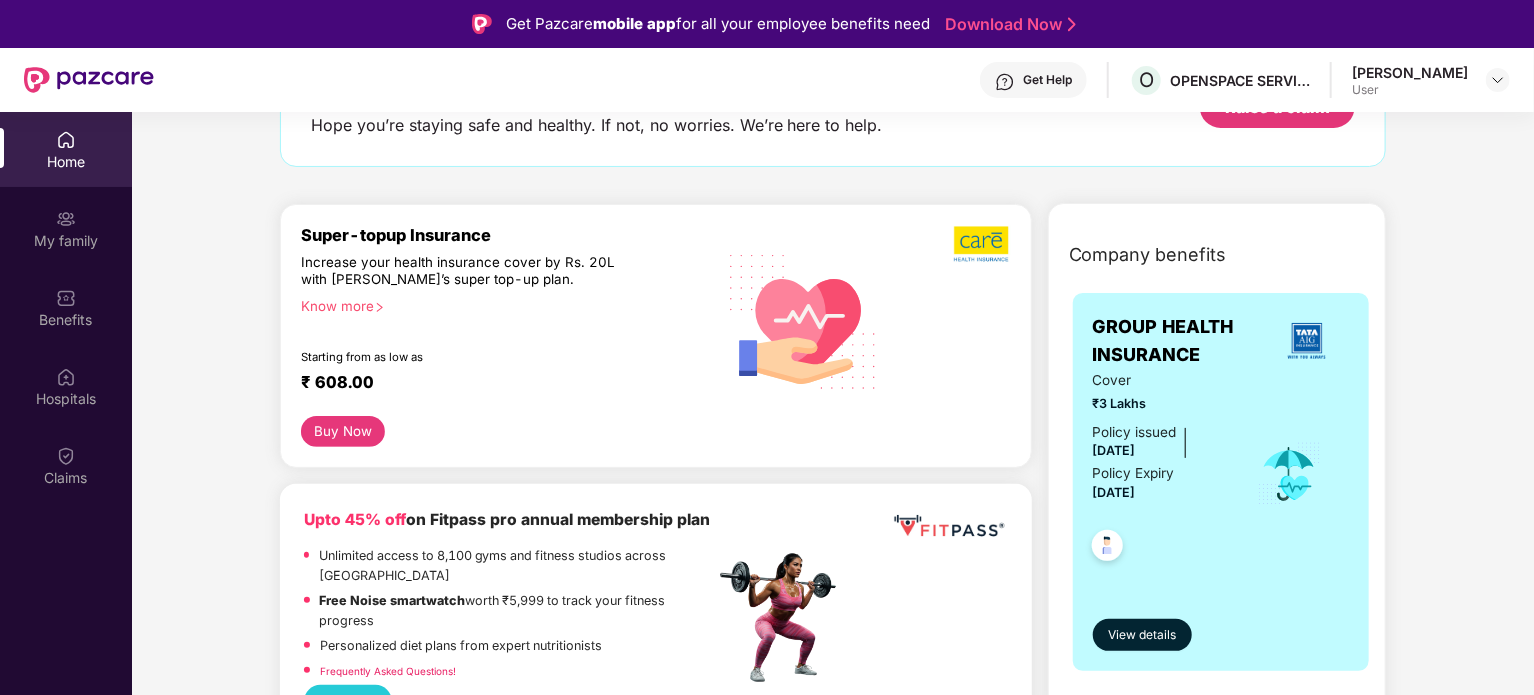 scroll, scrollTop: 160, scrollLeft: 0, axis: vertical 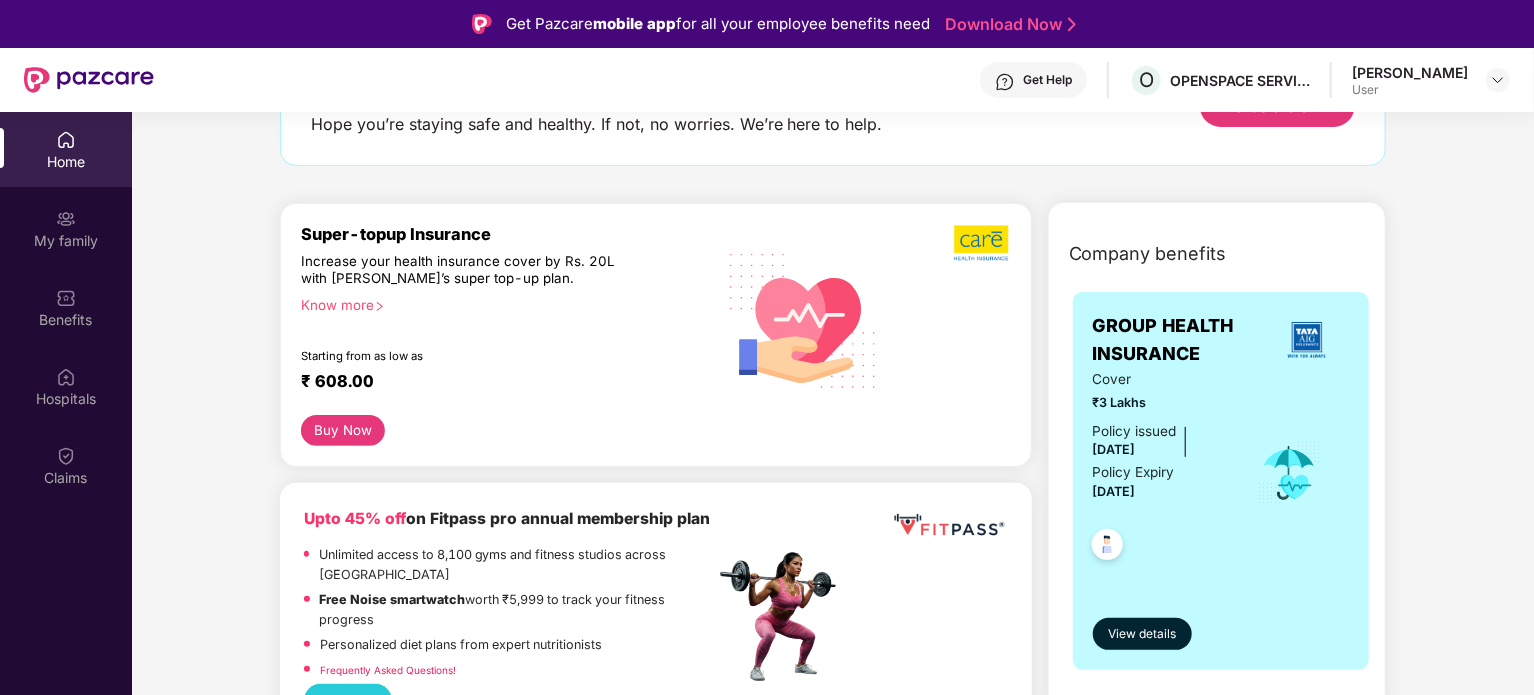 drag, startPoint x: 1172, startPoint y: 493, endPoint x: 1079, endPoint y: 462, distance: 98.03061 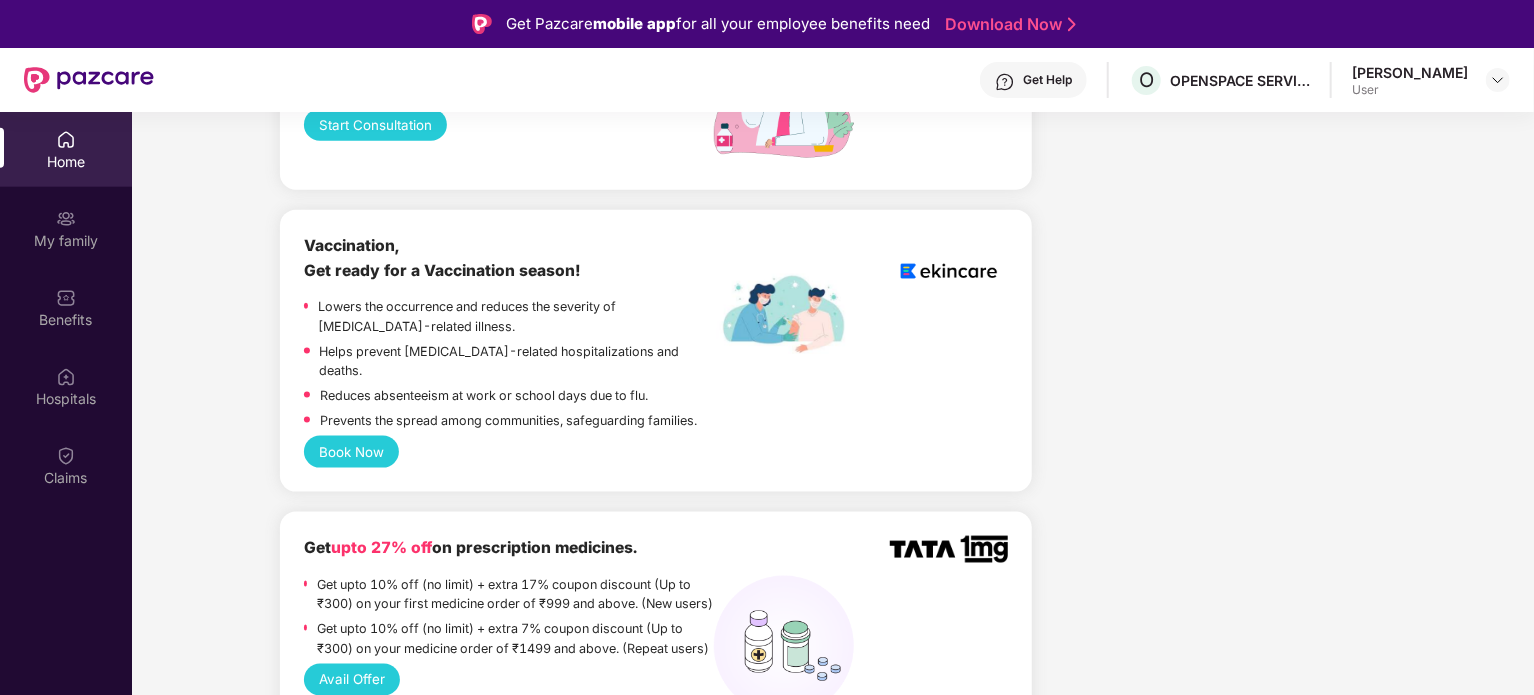scroll, scrollTop: 1250, scrollLeft: 0, axis: vertical 